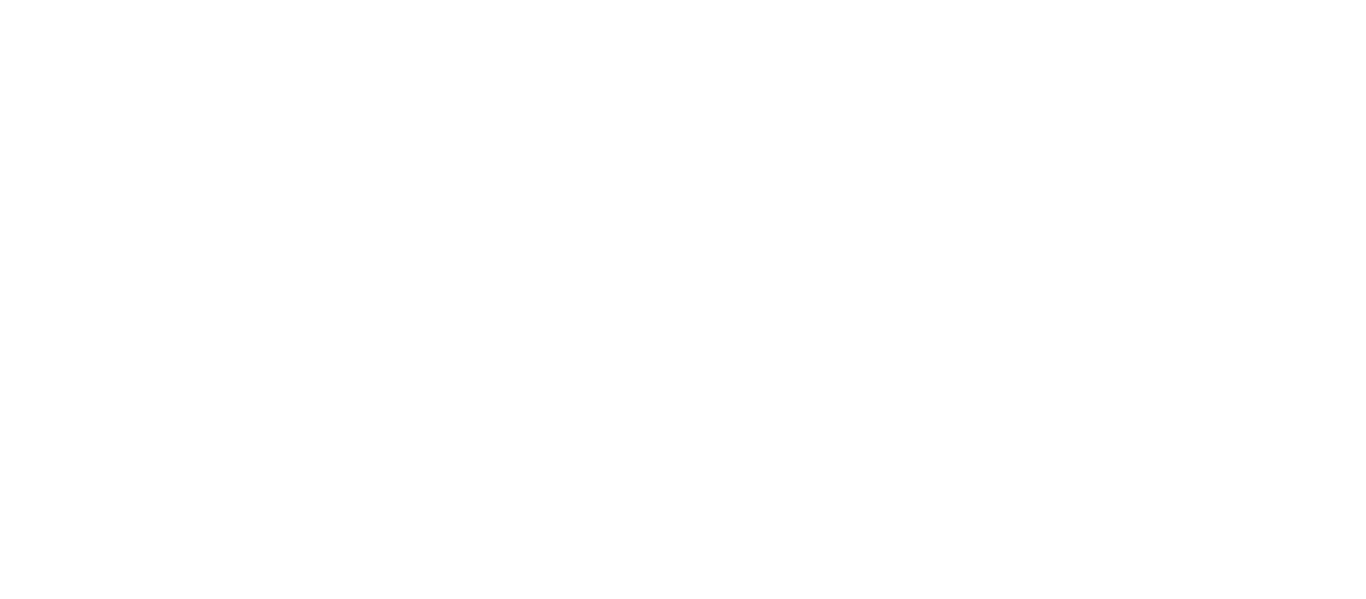 scroll, scrollTop: 0, scrollLeft: 0, axis: both 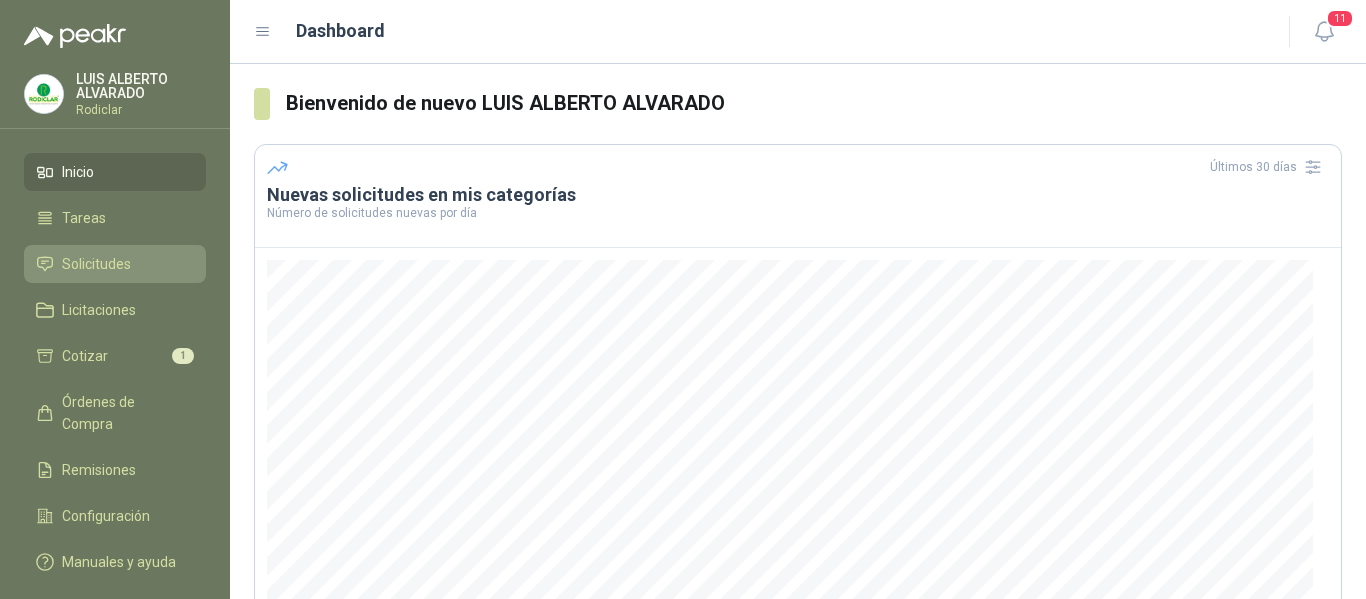 click on "Solicitudes" at bounding box center (96, 264) 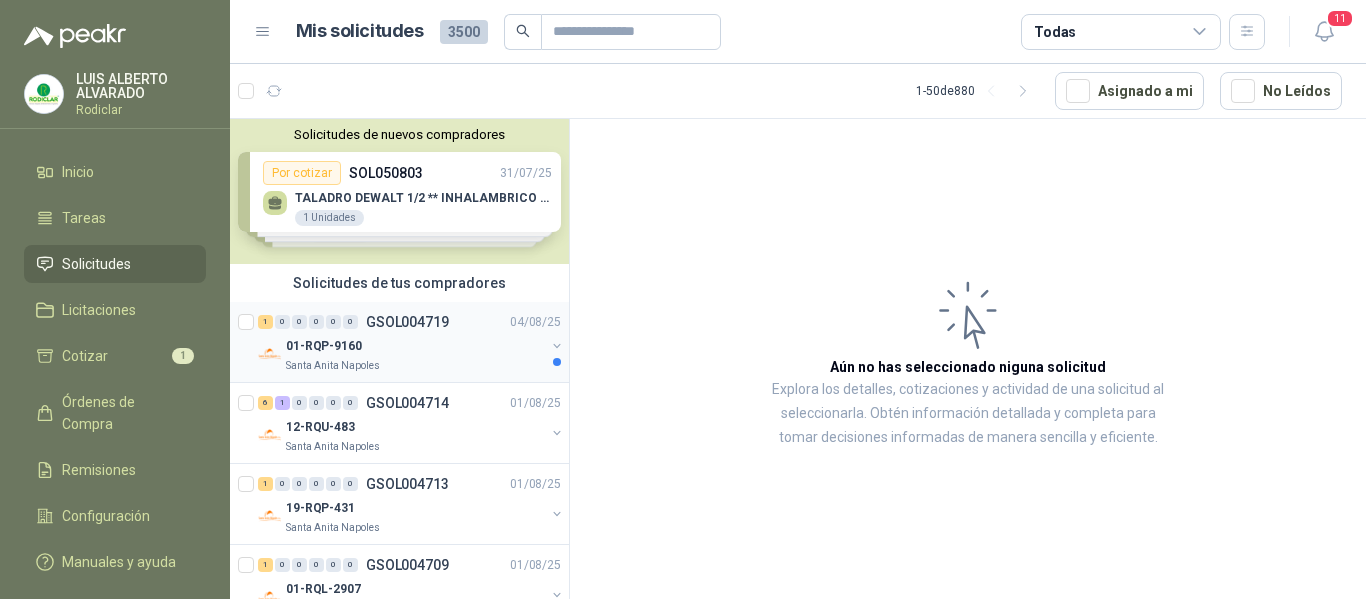 click on "01-RQP-9160" at bounding box center [415, 346] 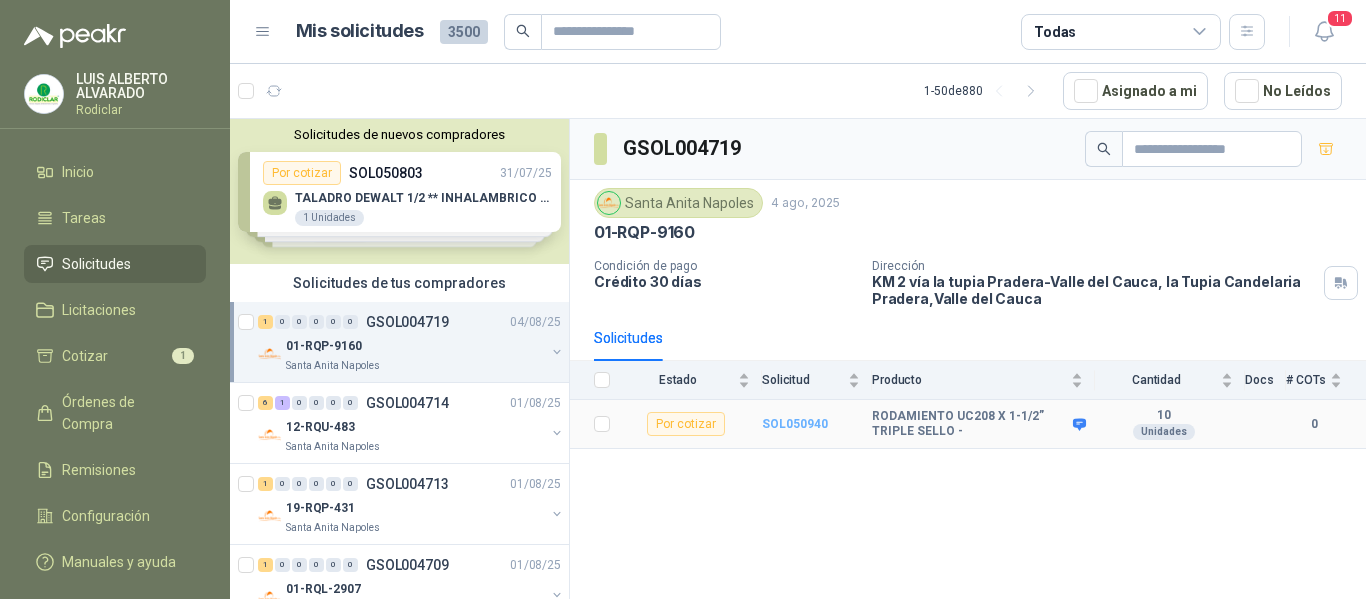 click on "SOL050940" at bounding box center (795, 424) 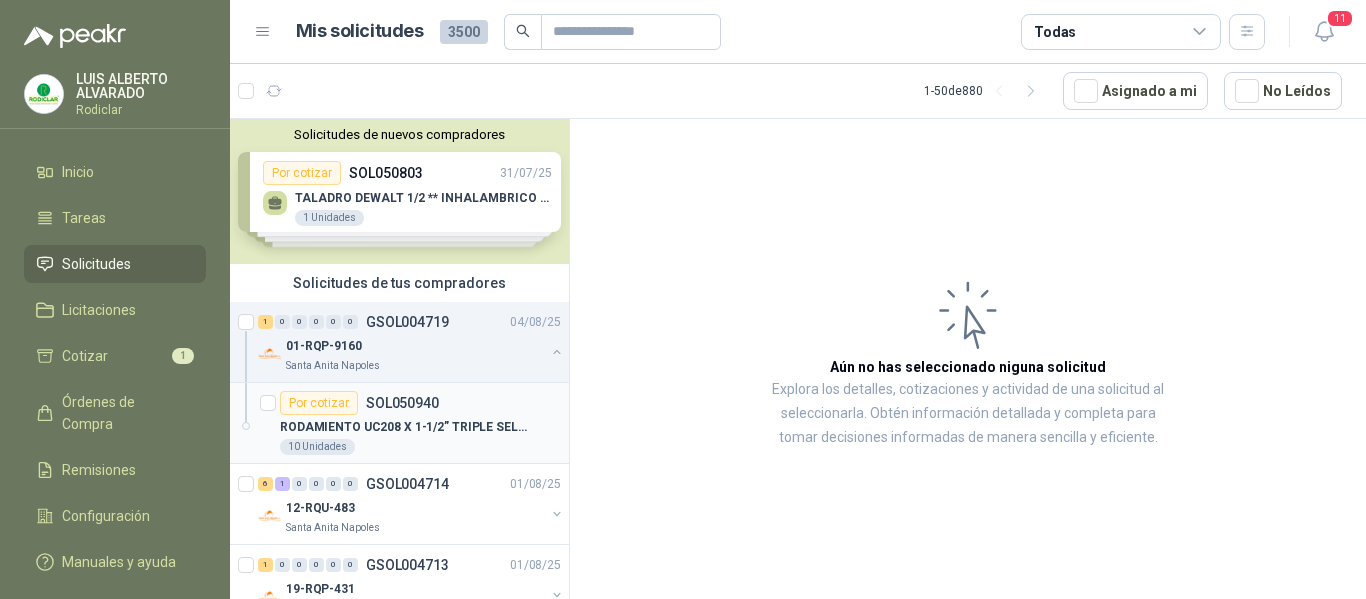 click on "Por cotizar SOL050940" at bounding box center [420, 403] 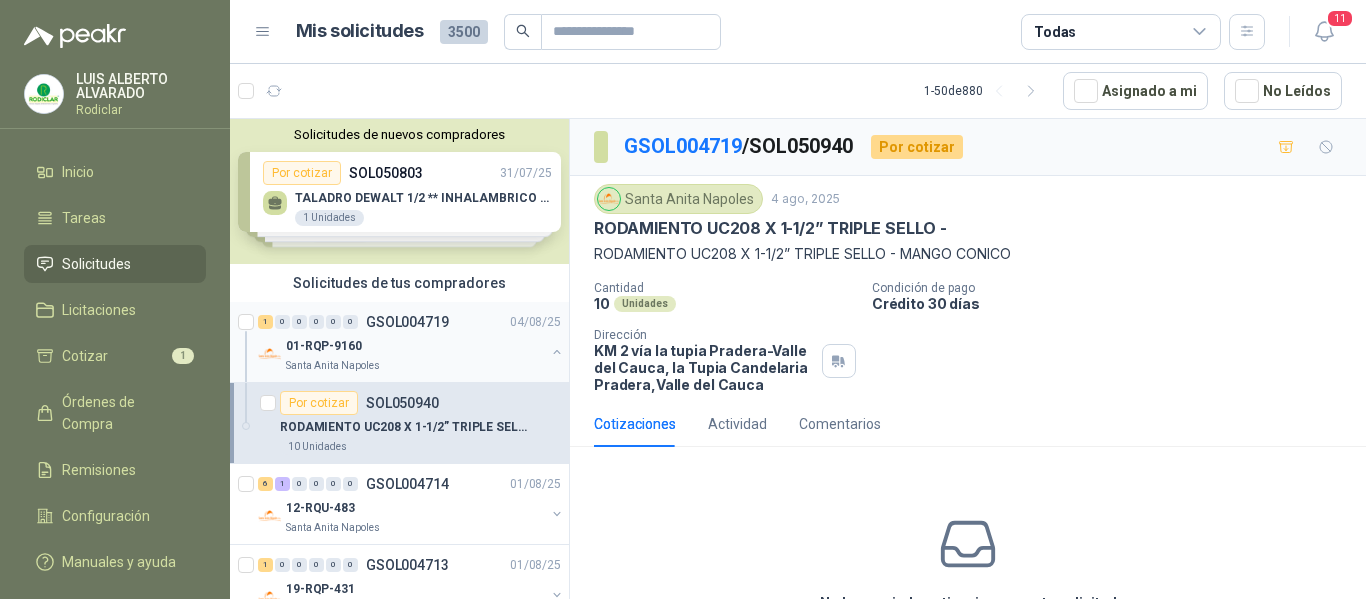 click on "01-RQP-9160" at bounding box center (415, 346) 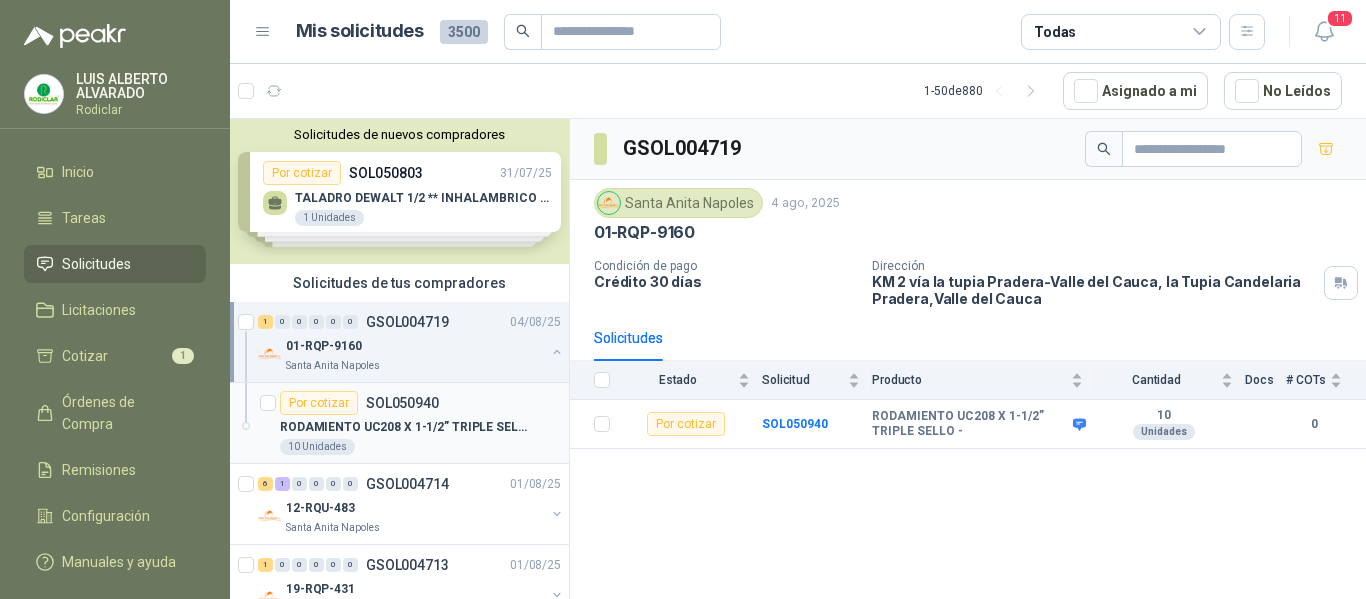 click on "Por cotizar SOL050940" at bounding box center (420, 403) 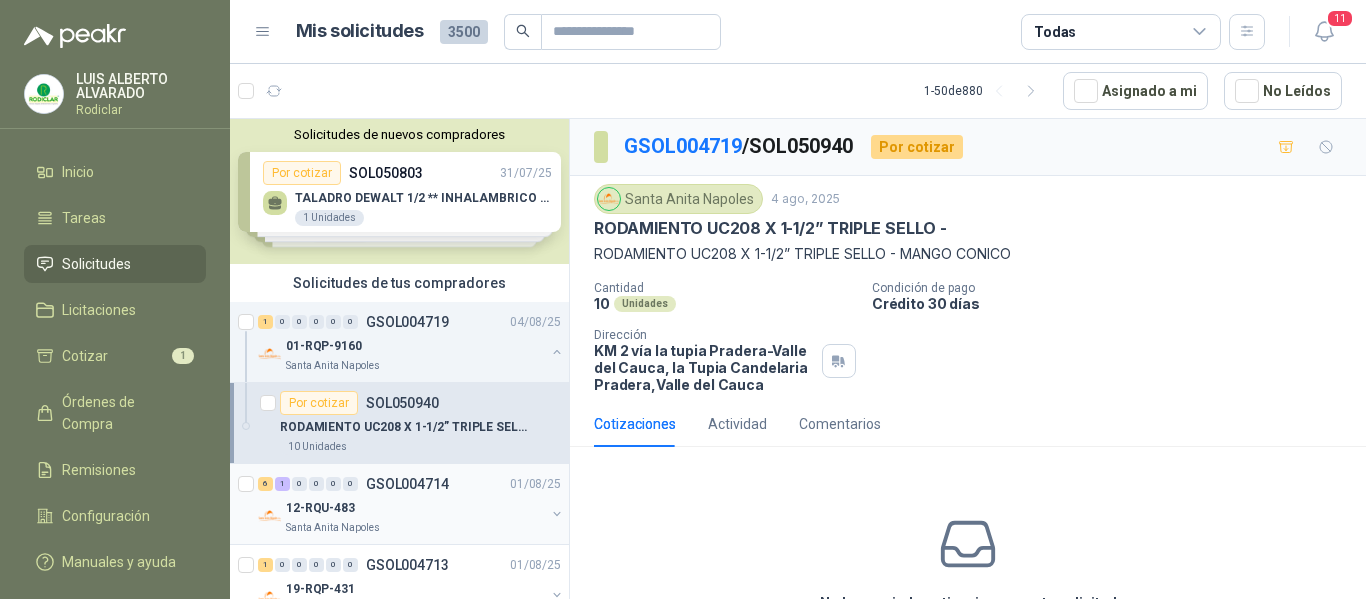 click on "12-RQU-483" at bounding box center (415, 508) 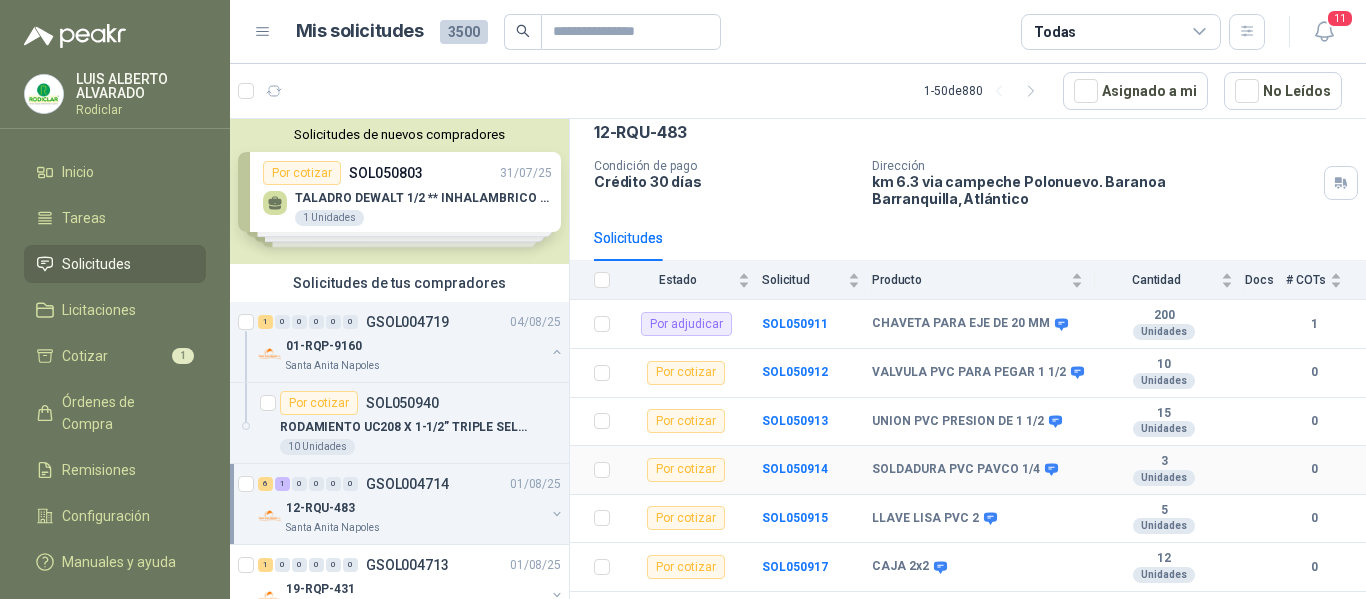 scroll, scrollTop: 120, scrollLeft: 0, axis: vertical 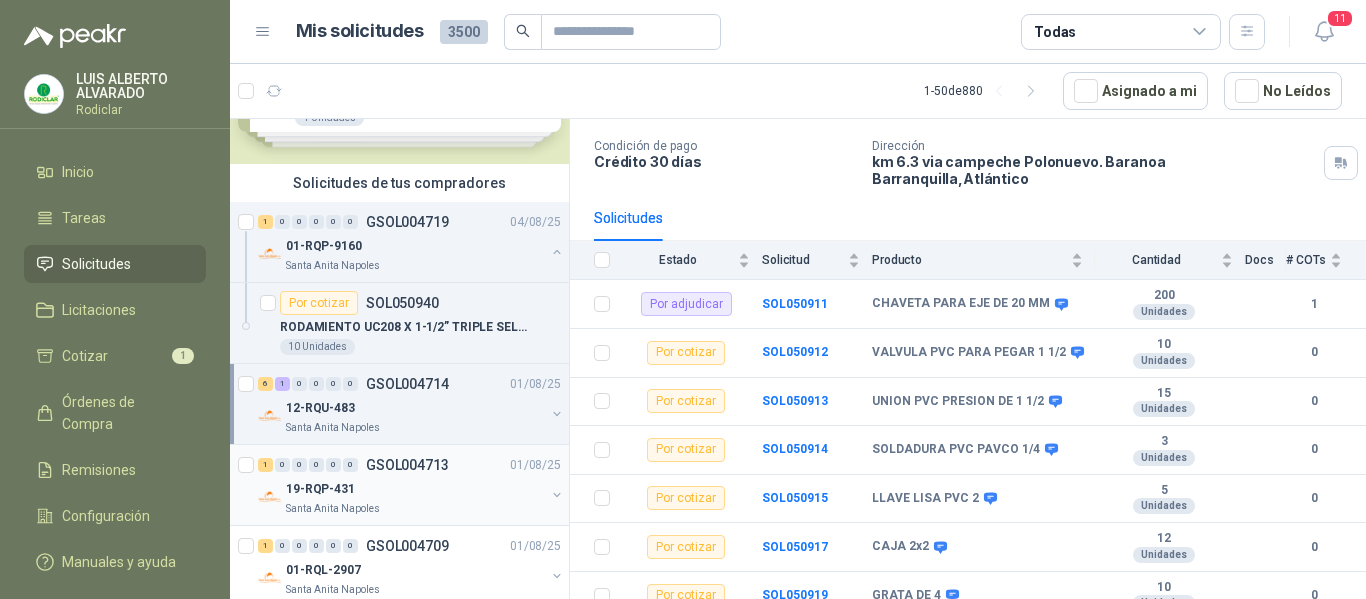 click on "19-RQP-431" at bounding box center [415, 489] 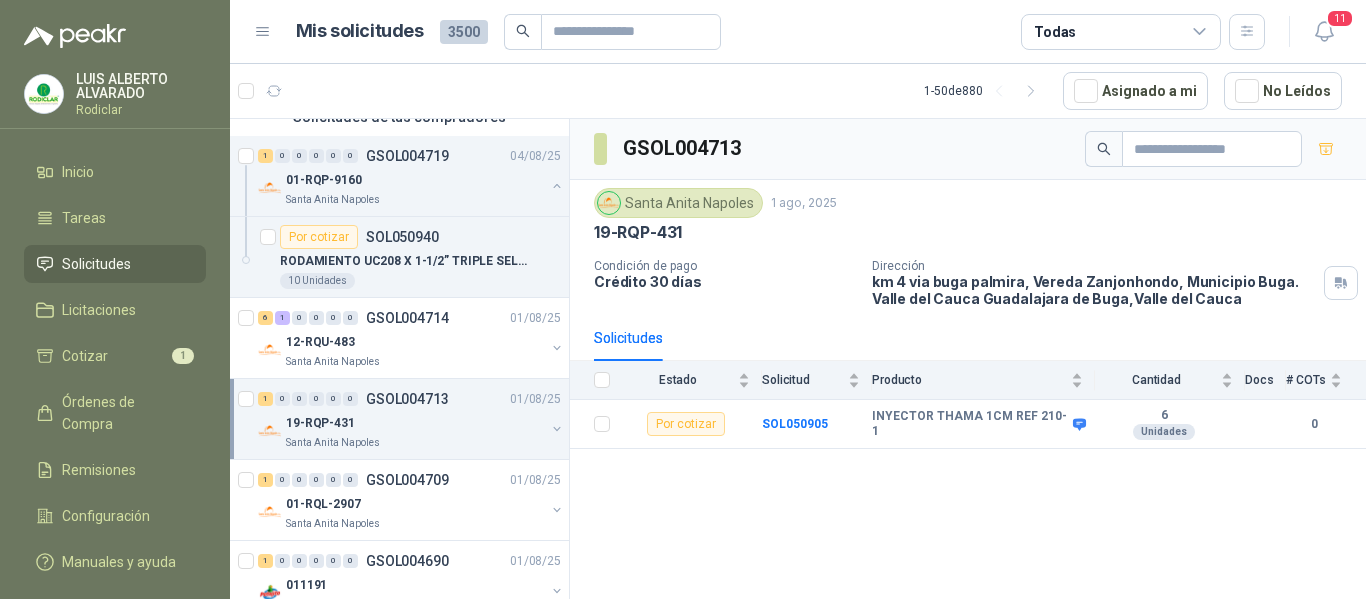 scroll, scrollTop: 200, scrollLeft: 0, axis: vertical 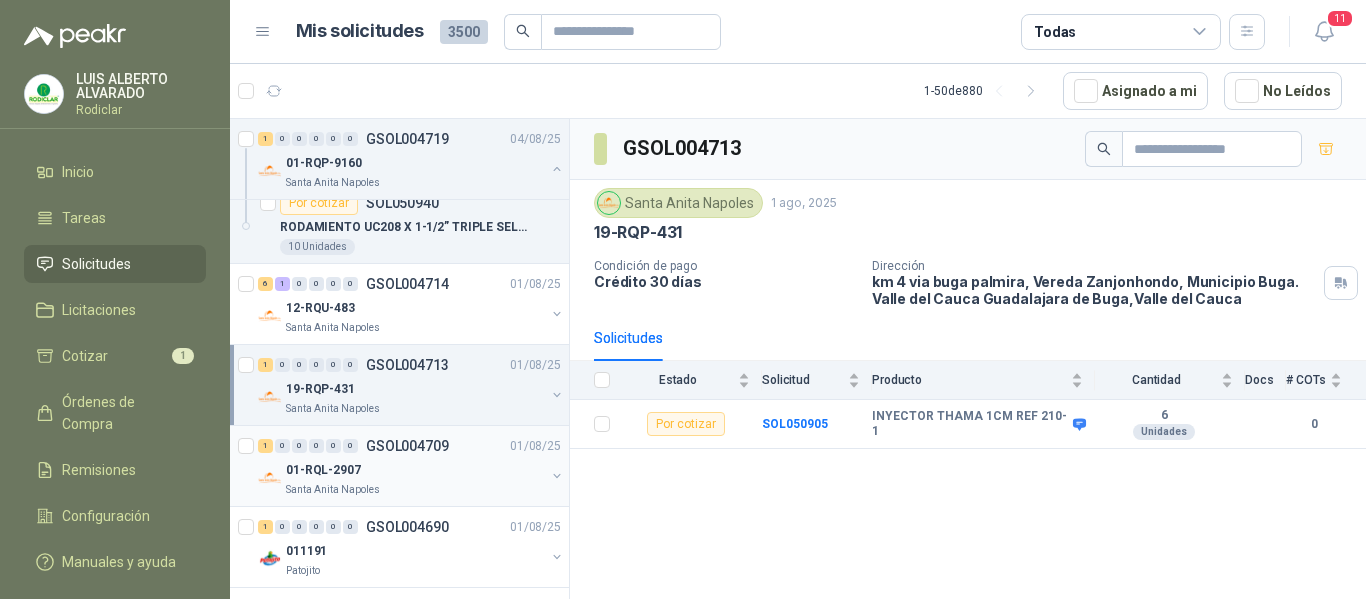 click on "01-RQL-2907" at bounding box center (415, 470) 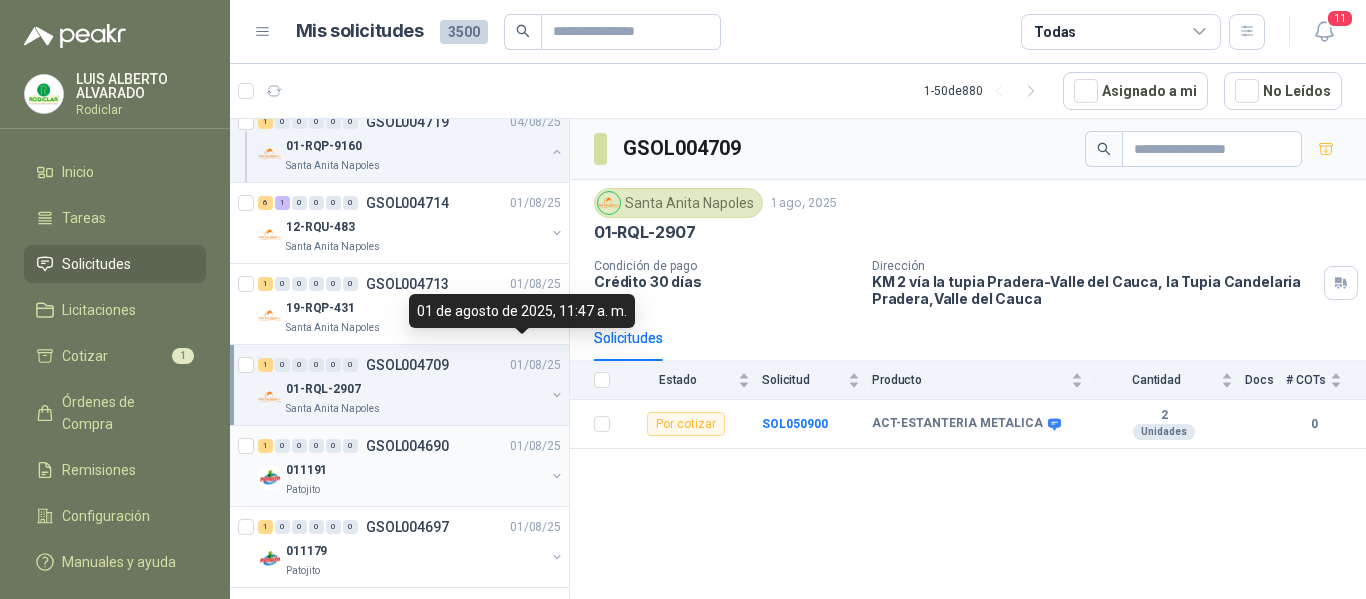 scroll, scrollTop: 300, scrollLeft: 0, axis: vertical 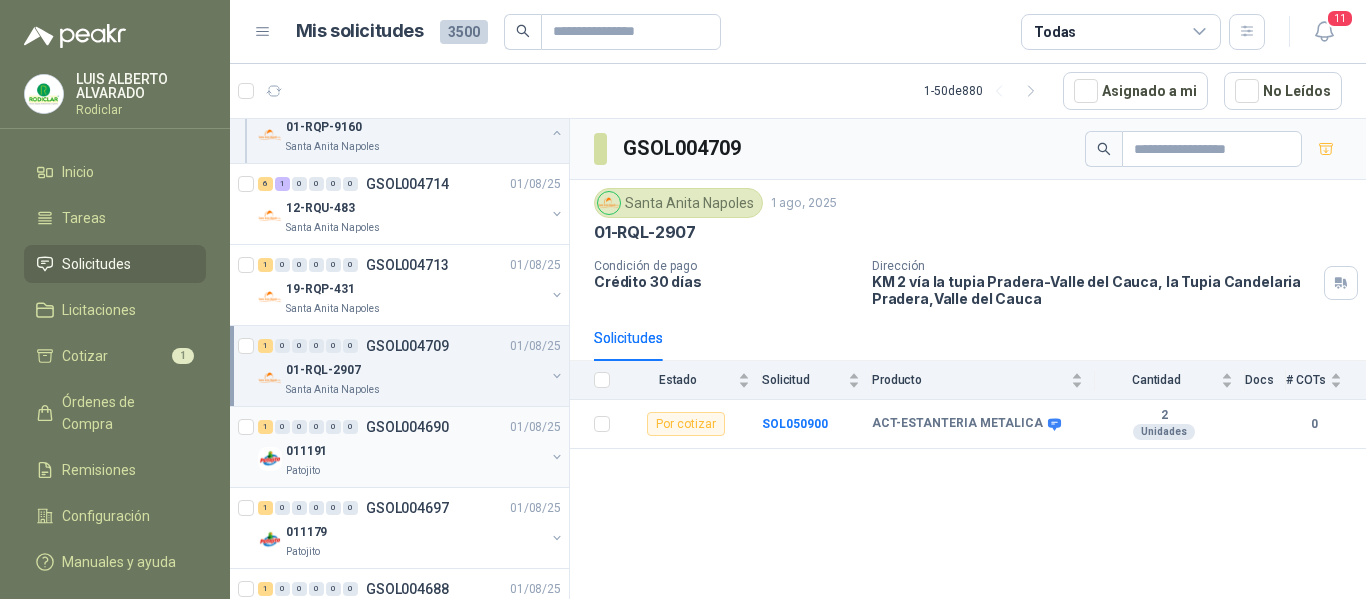 click on "011191" at bounding box center (415, 451) 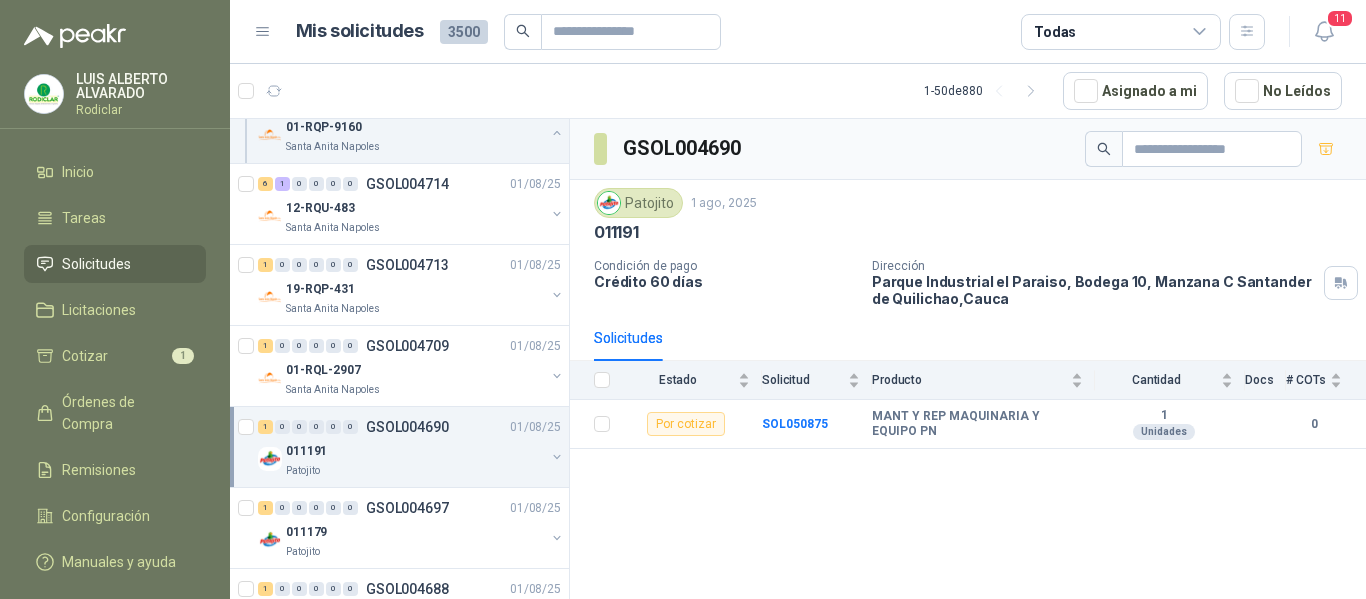 scroll, scrollTop: 400, scrollLeft: 0, axis: vertical 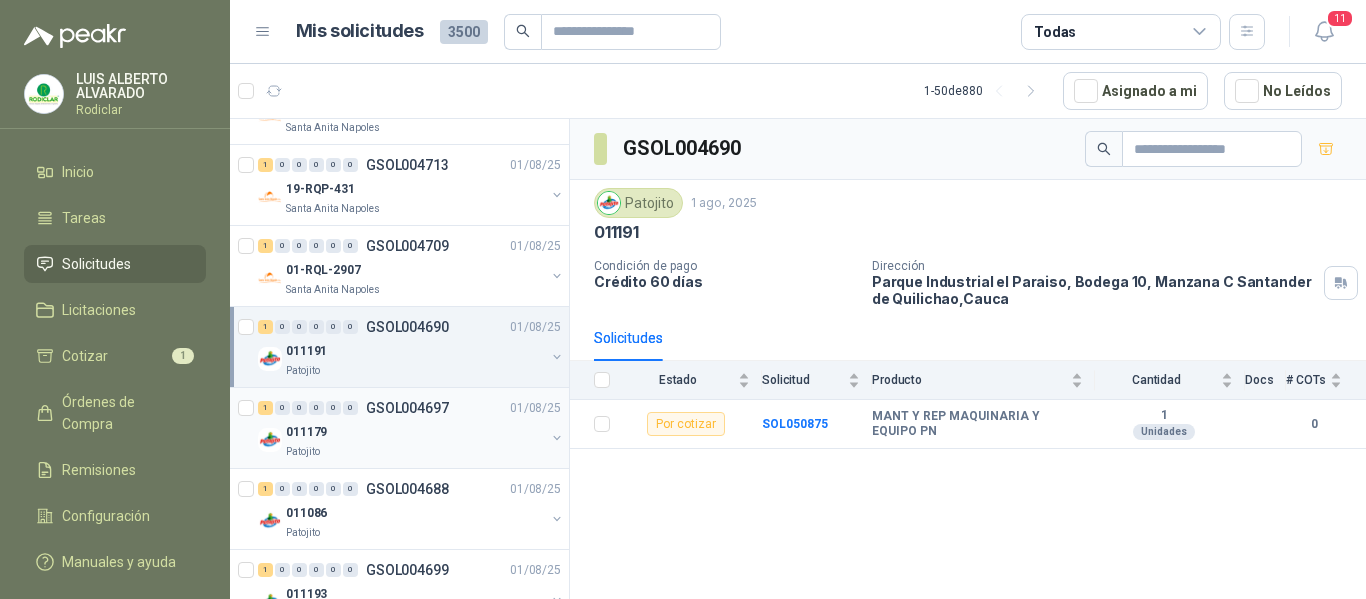 click on "011179" at bounding box center (415, 432) 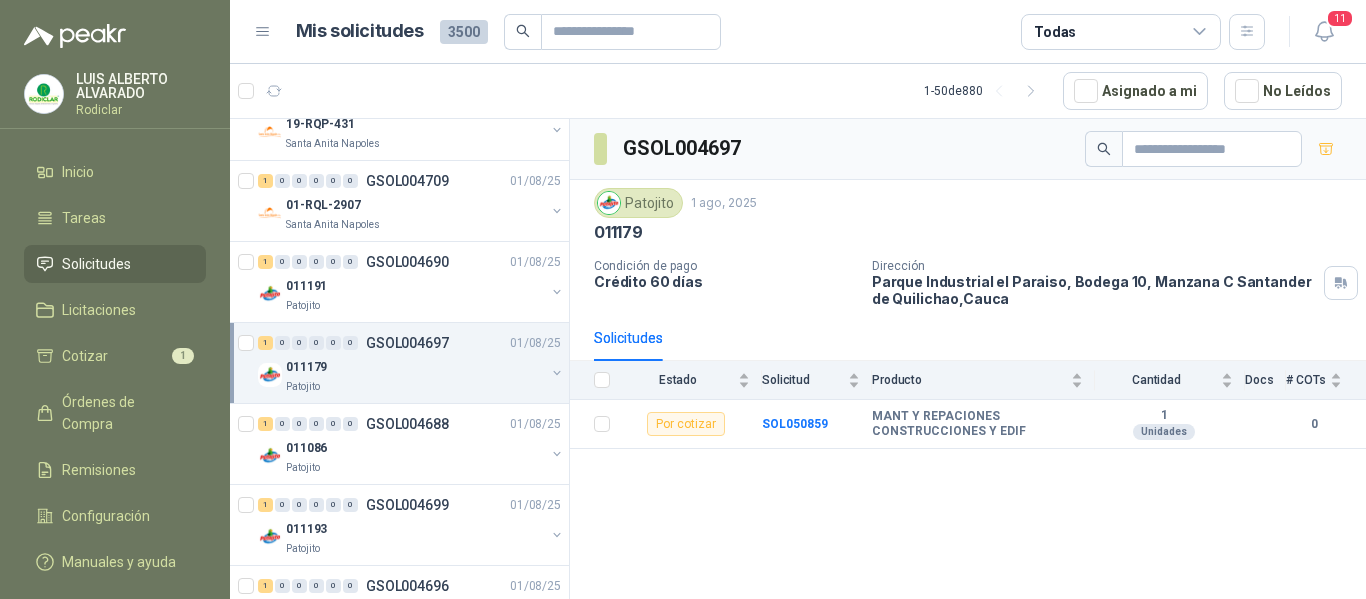 scroll, scrollTop: 500, scrollLeft: 0, axis: vertical 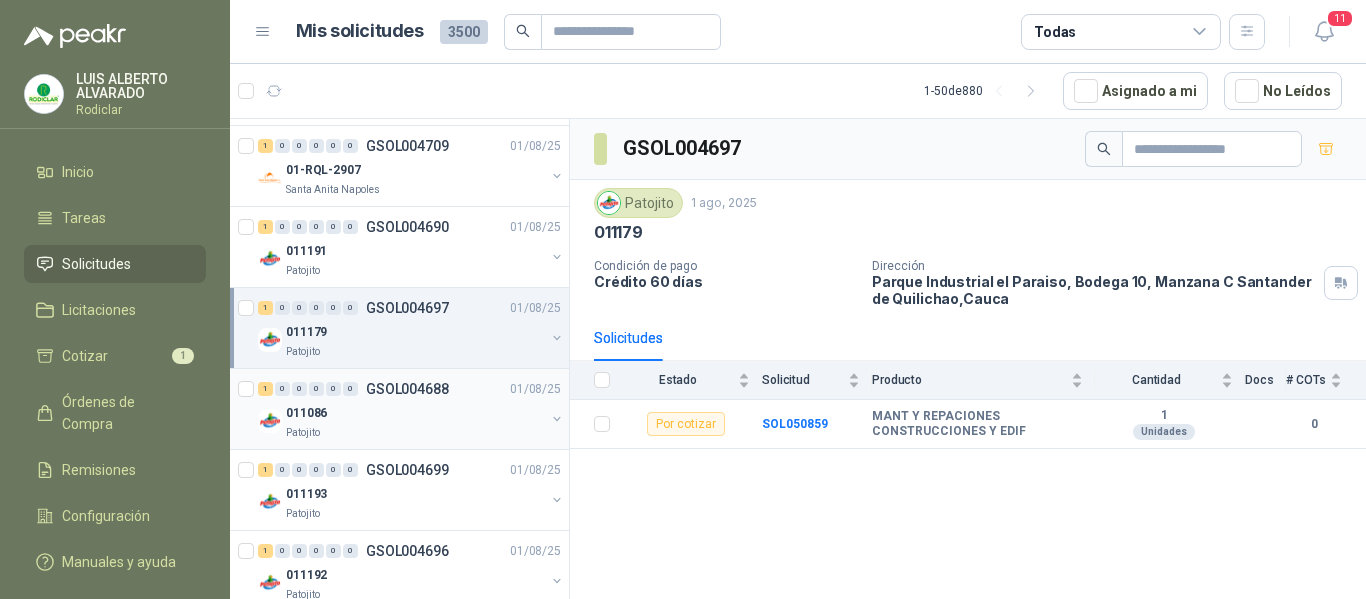 click on "011086" at bounding box center [415, 413] 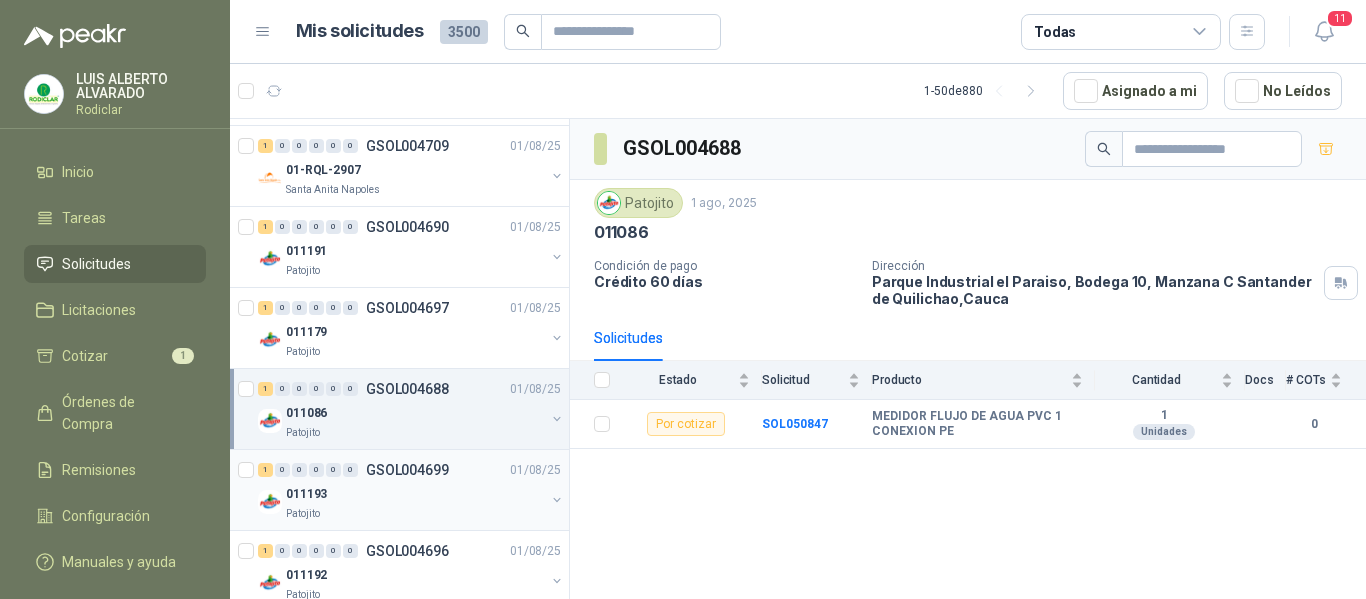 click on "1   0   0   0   0   0   GSOL004699 01/08/25" at bounding box center [411, 470] 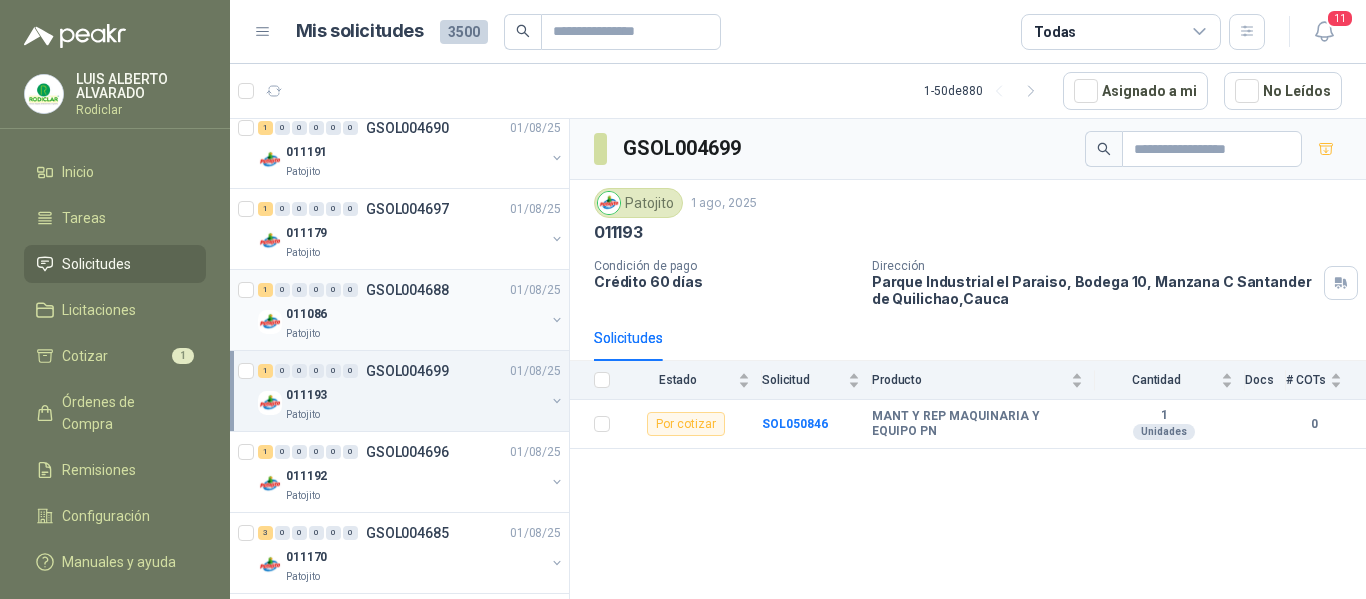 scroll, scrollTop: 600, scrollLeft: 0, axis: vertical 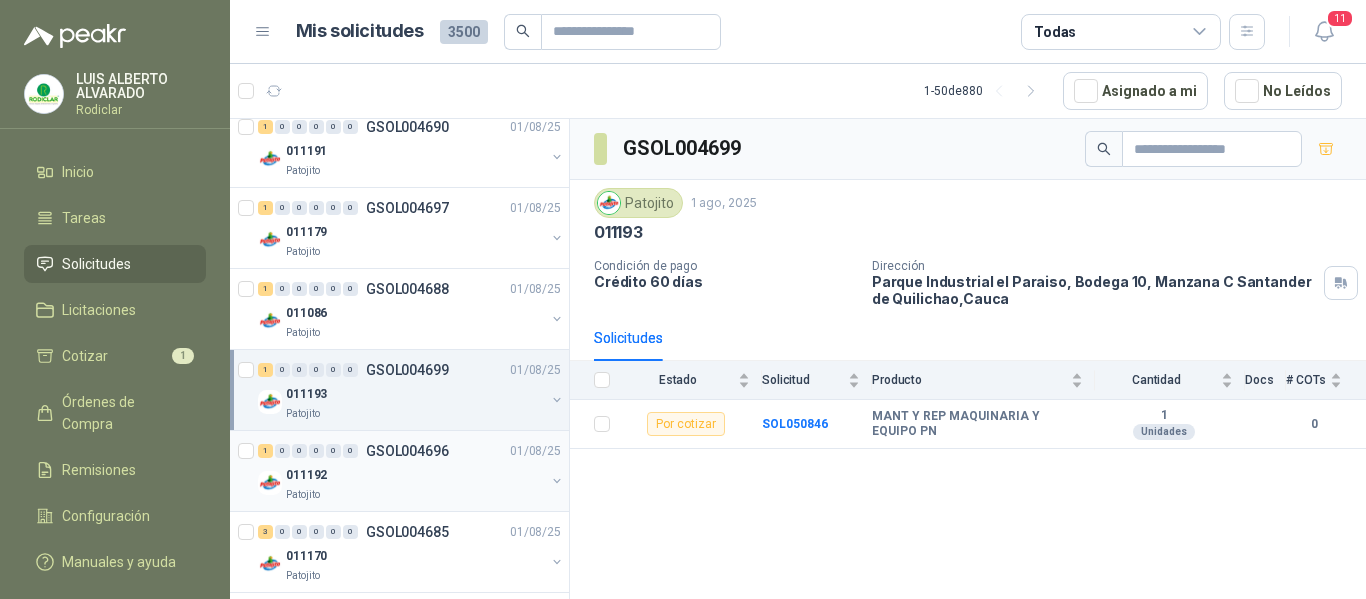 click on "011192" at bounding box center [415, 475] 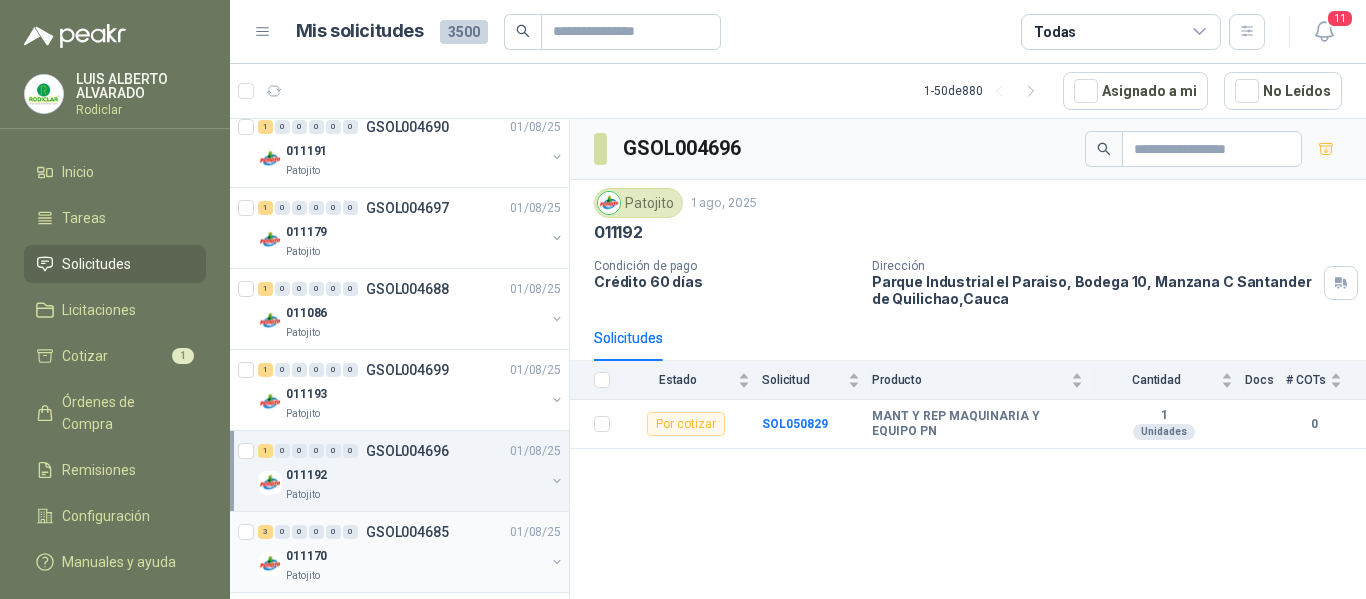 click on "011170" at bounding box center (415, 556) 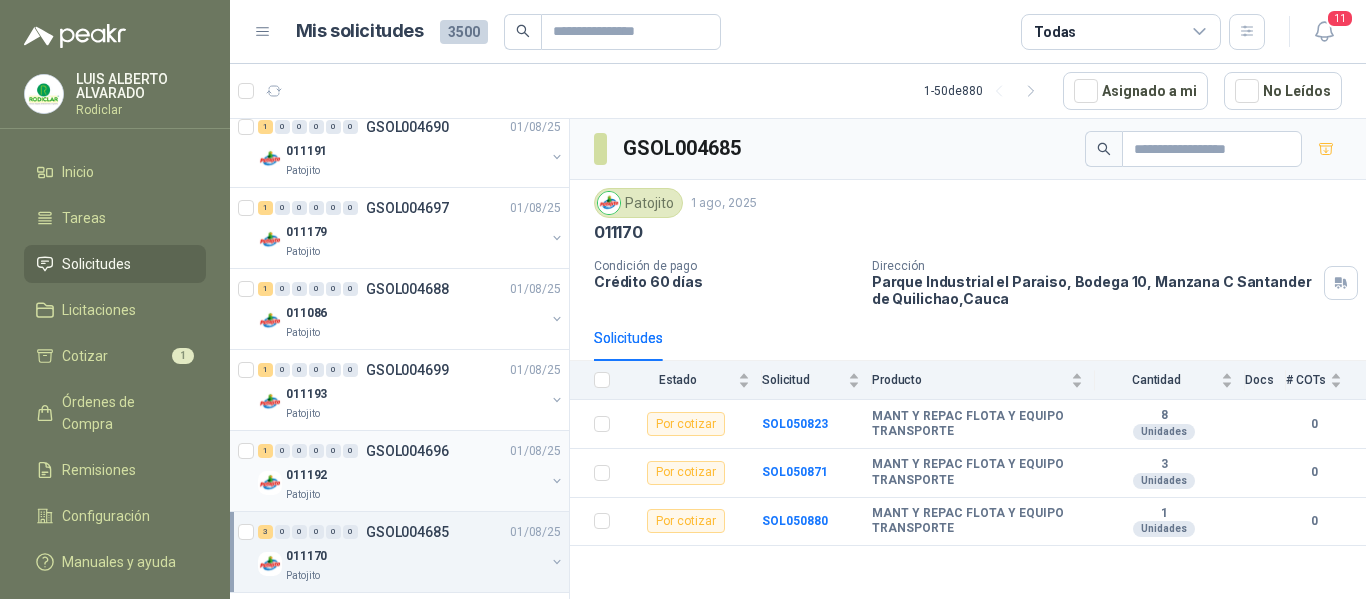 scroll, scrollTop: 700, scrollLeft: 0, axis: vertical 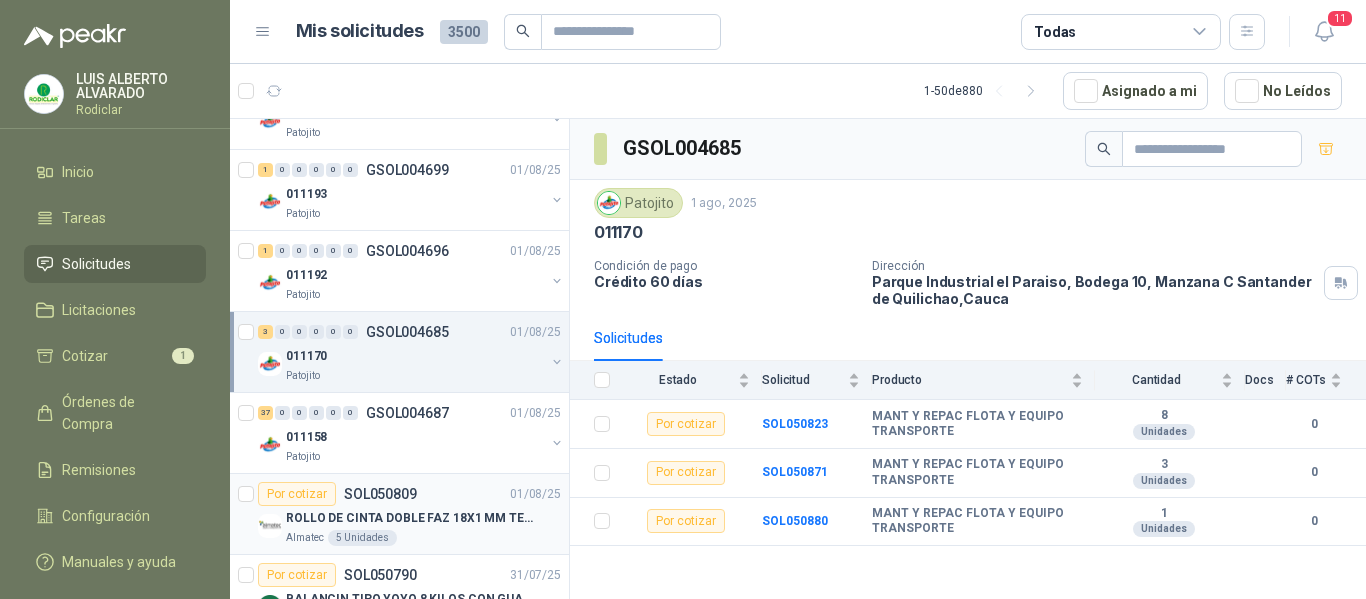 click on "Por cotizar SOL050809 01/08/25" at bounding box center (409, 494) 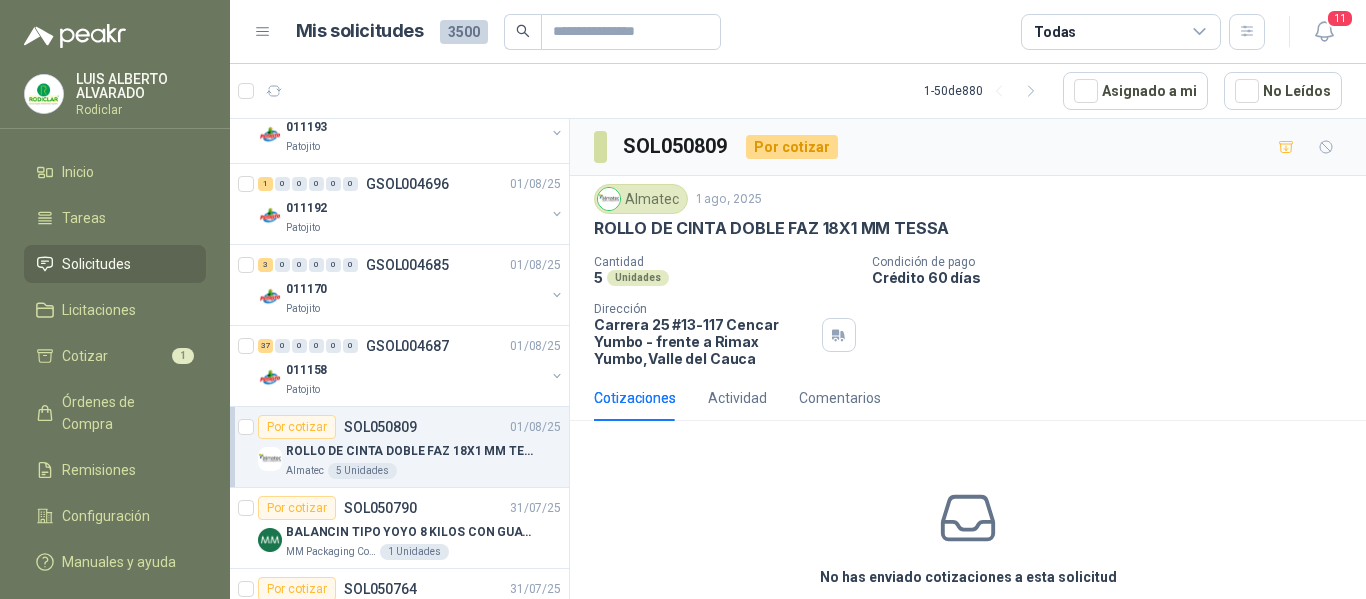 scroll, scrollTop: 900, scrollLeft: 0, axis: vertical 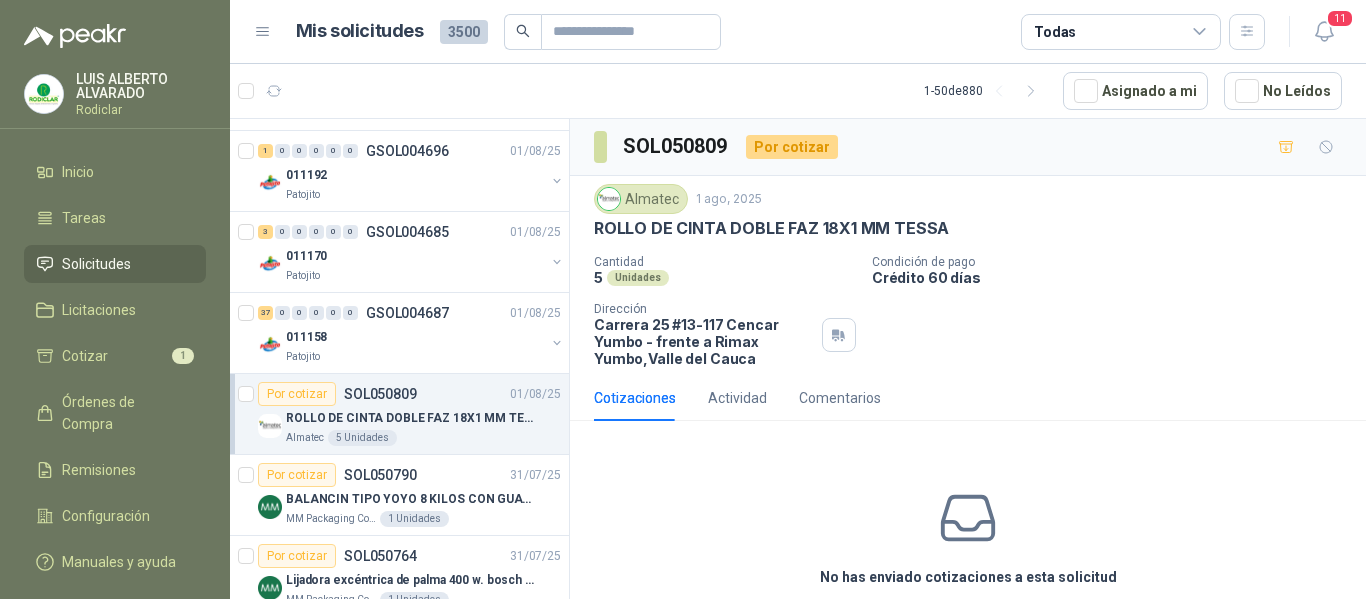 click on "BALANCIN TIPO YOYO 8 KILOS CON GUAYA ACERO INOX" at bounding box center [410, 499] 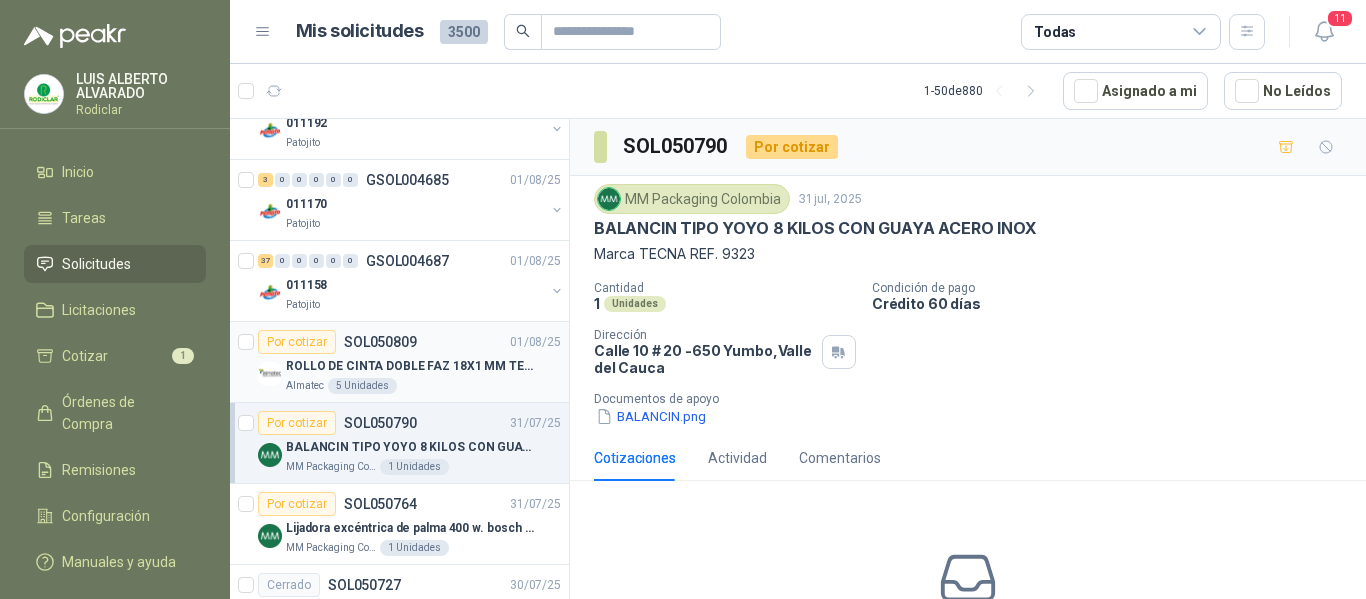 scroll, scrollTop: 1000, scrollLeft: 0, axis: vertical 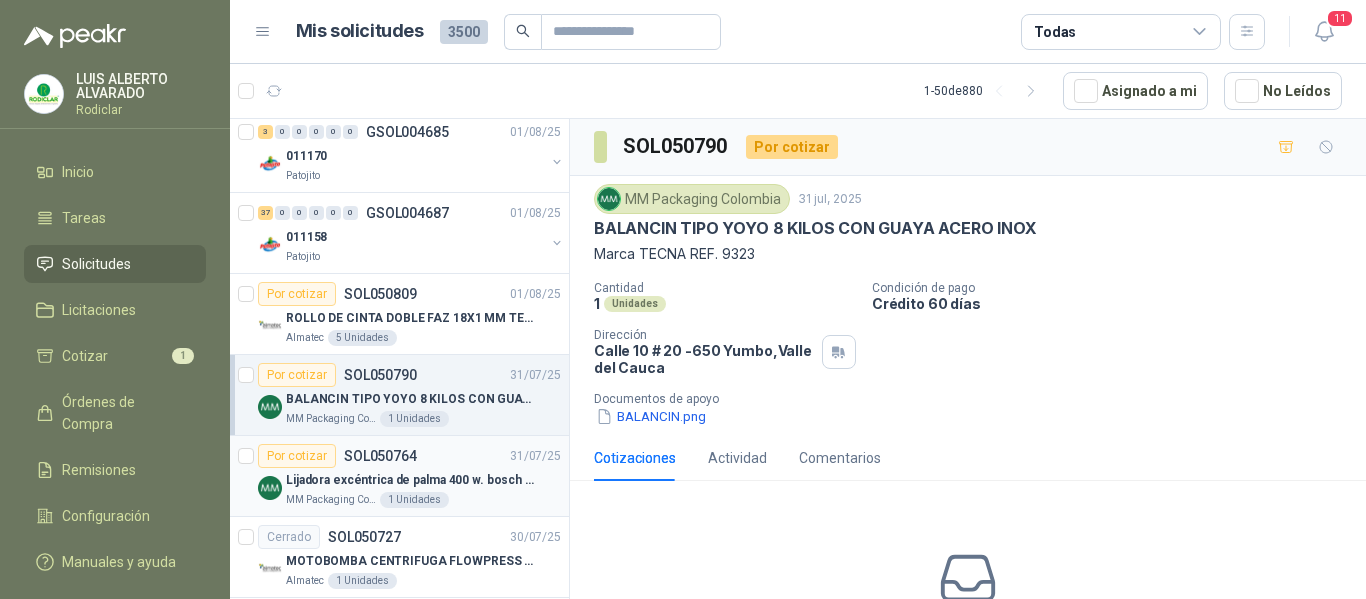 click on "Lijadora excéntrica de palma 400 w. bosch gex 125-150 ave" at bounding box center [423, 480] 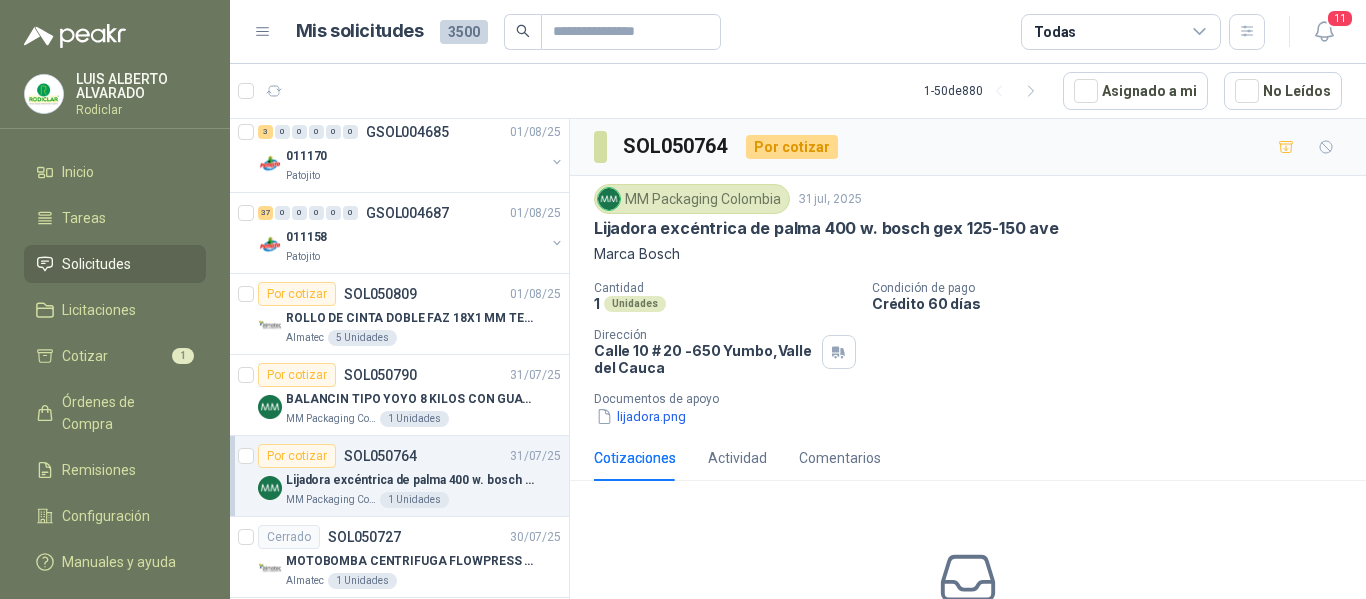 scroll, scrollTop: 1100, scrollLeft: 0, axis: vertical 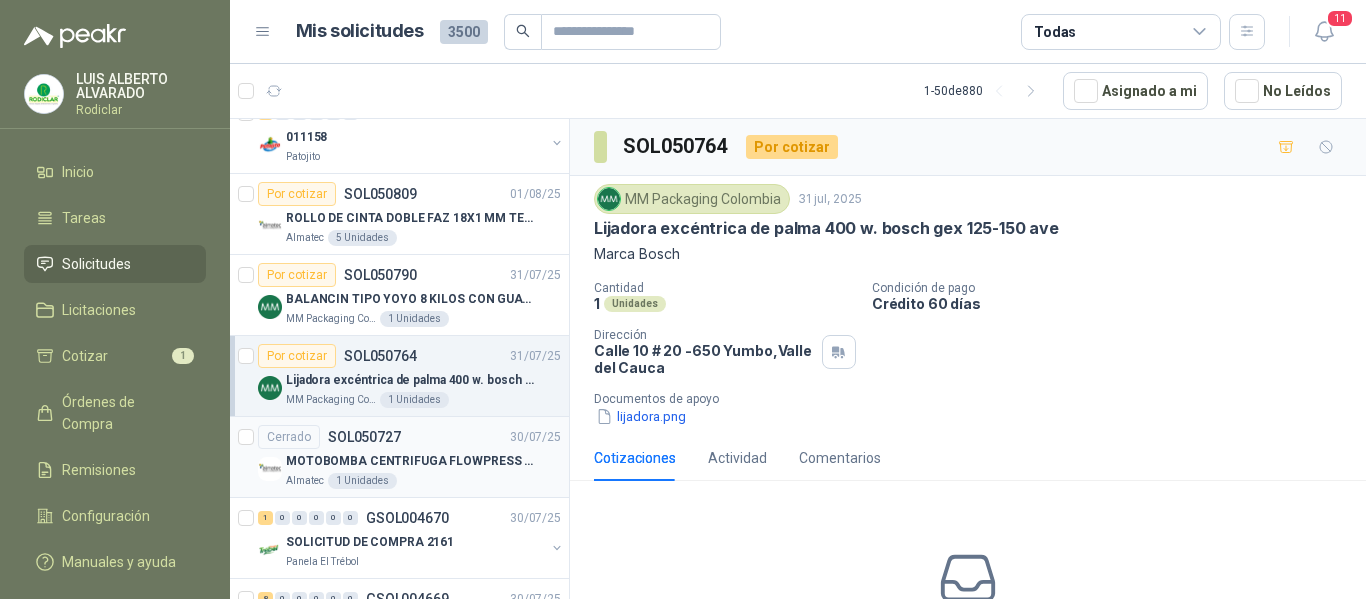 click on "Cerrado SOL050727 [DATE]" at bounding box center [409, 437] 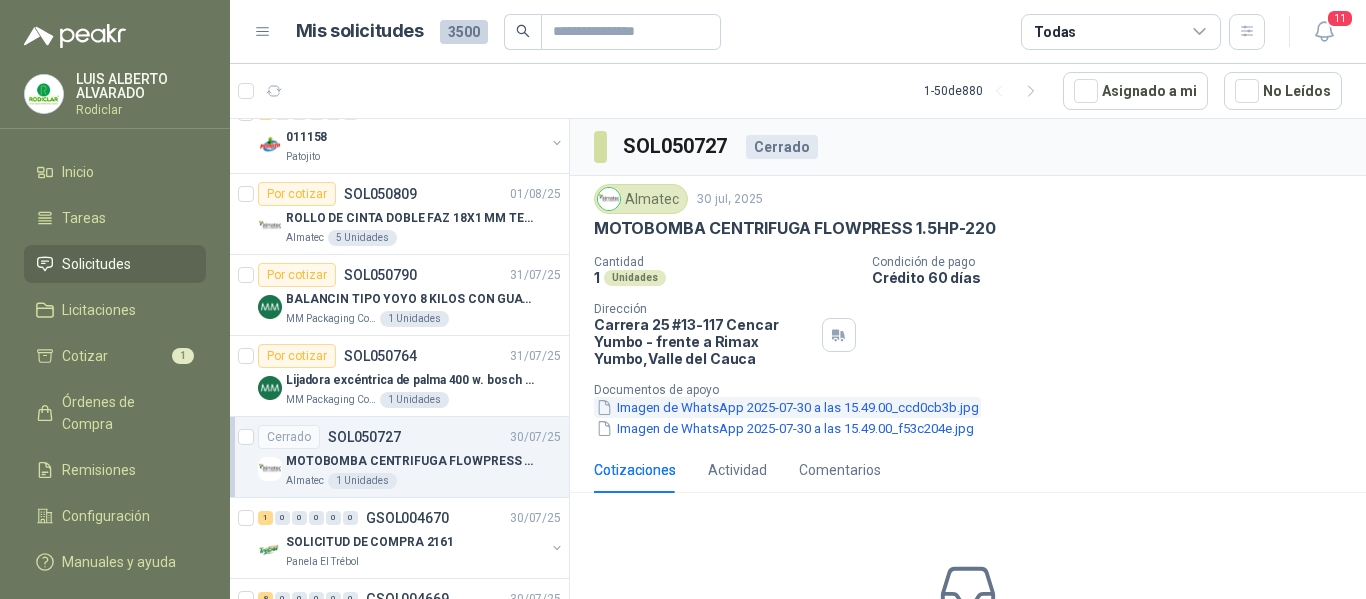 click on "Imagen de WhatsApp 2025-07-30 a las 15.49.00_ccd0cb3b.jpg" at bounding box center (787, 407) 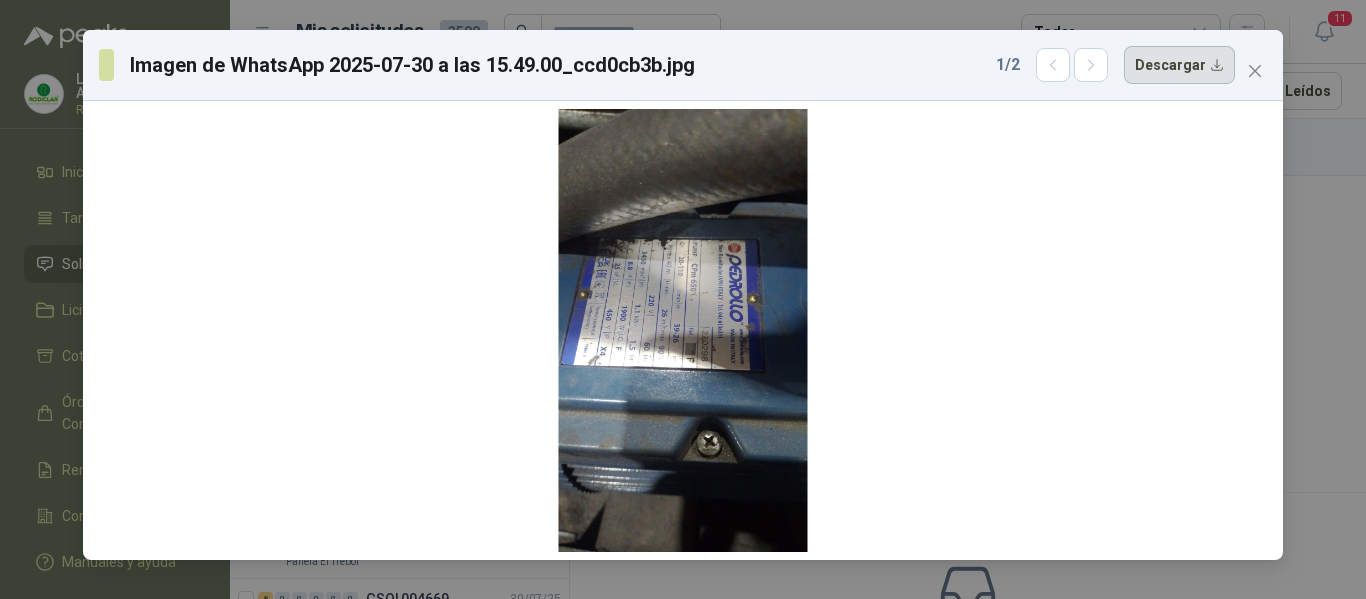 click on "Descargar" at bounding box center (1179, 65) 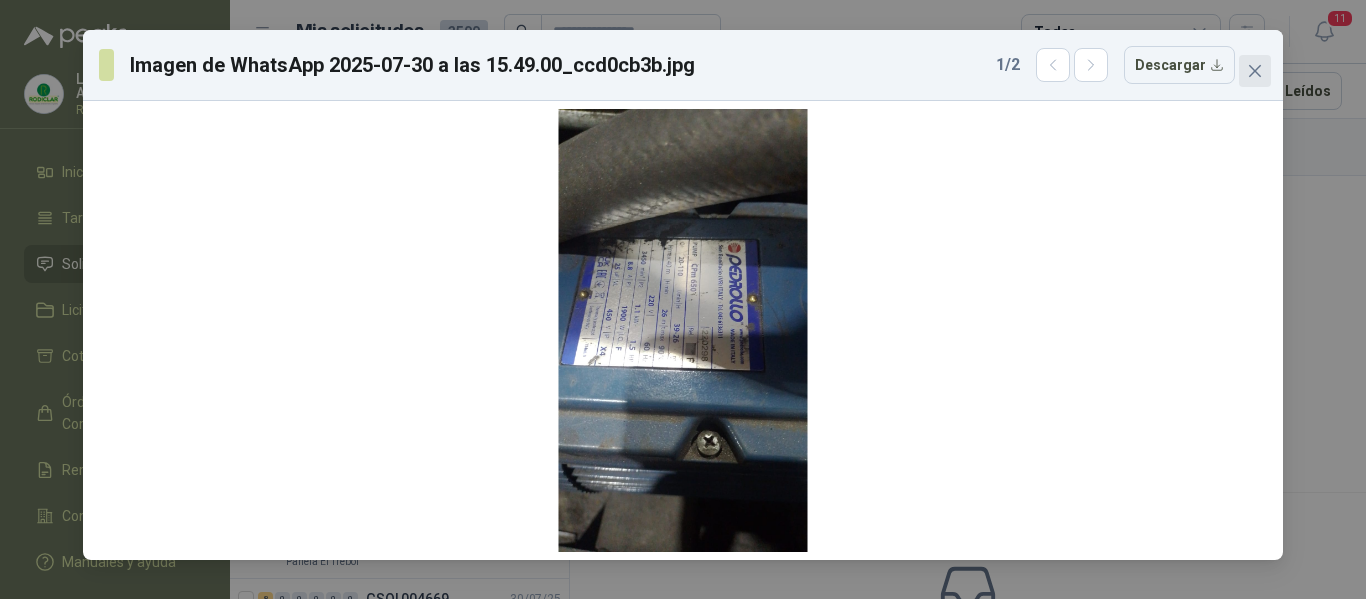 click 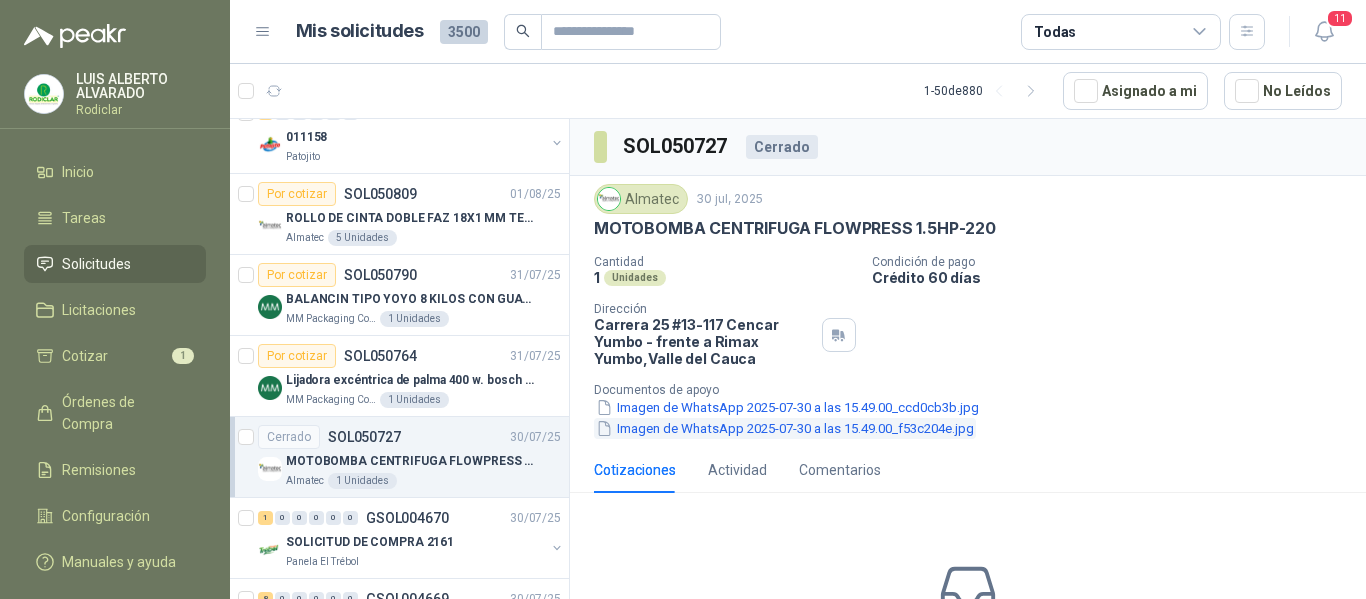 click on "Imagen de WhatsApp 2025-07-30 a las 15.49.00_f53c204e.jpg" at bounding box center (785, 428) 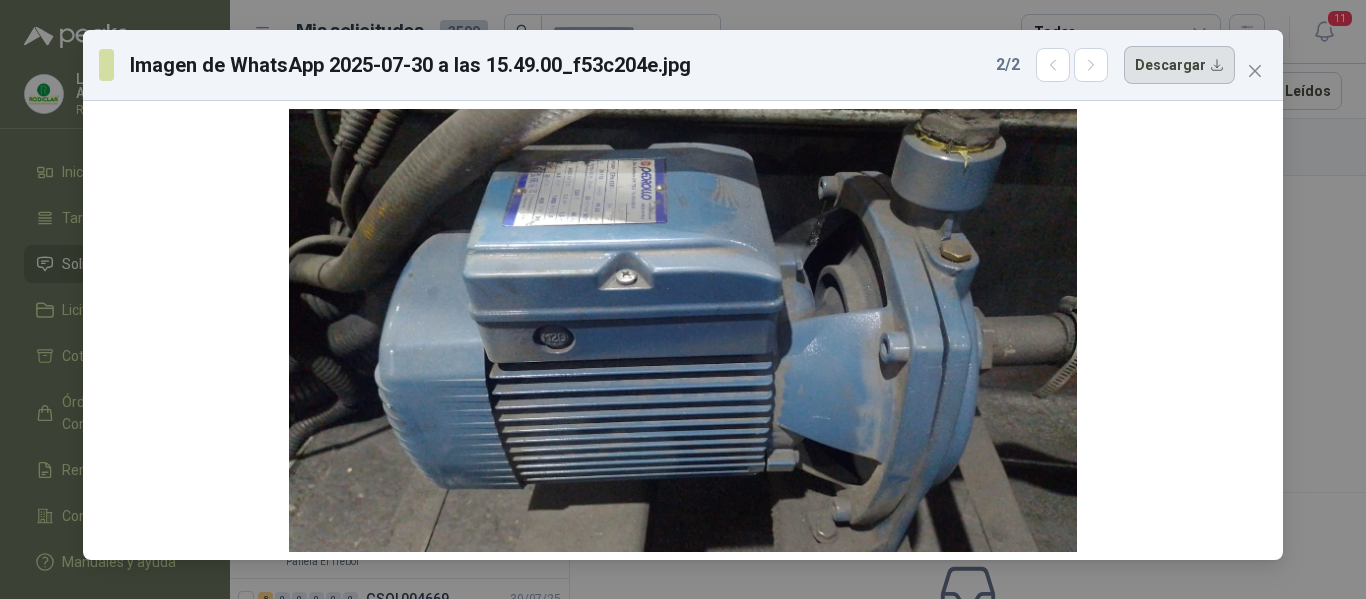 click on "Descargar" at bounding box center [1179, 65] 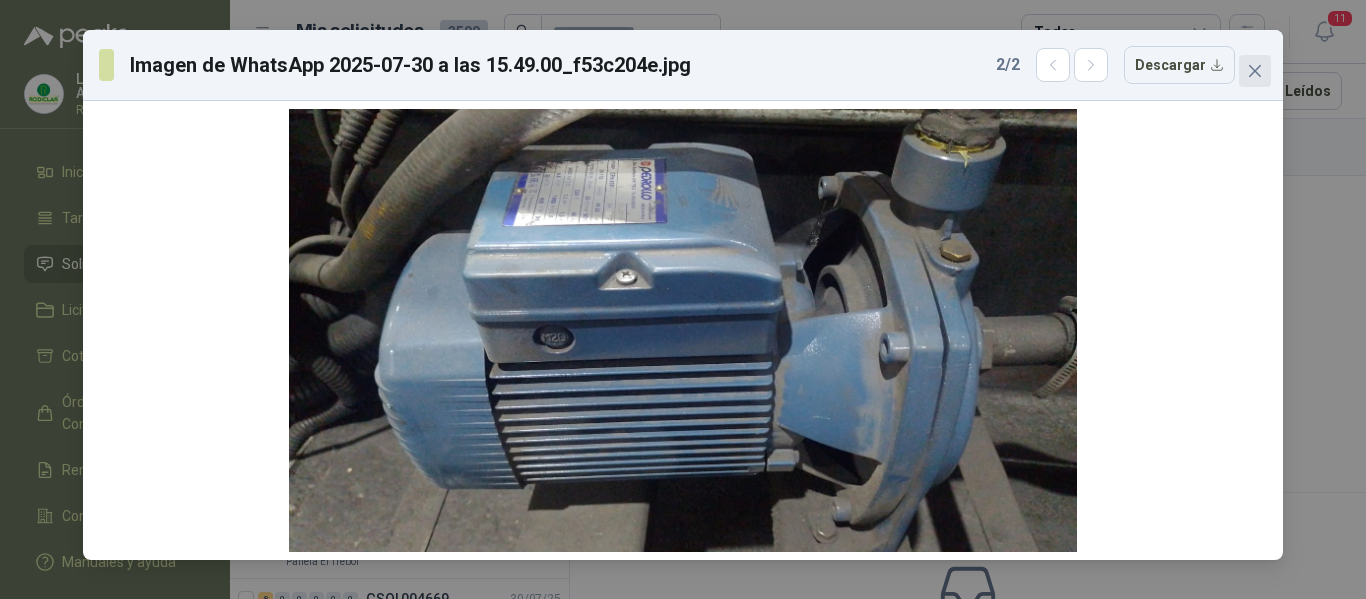 click 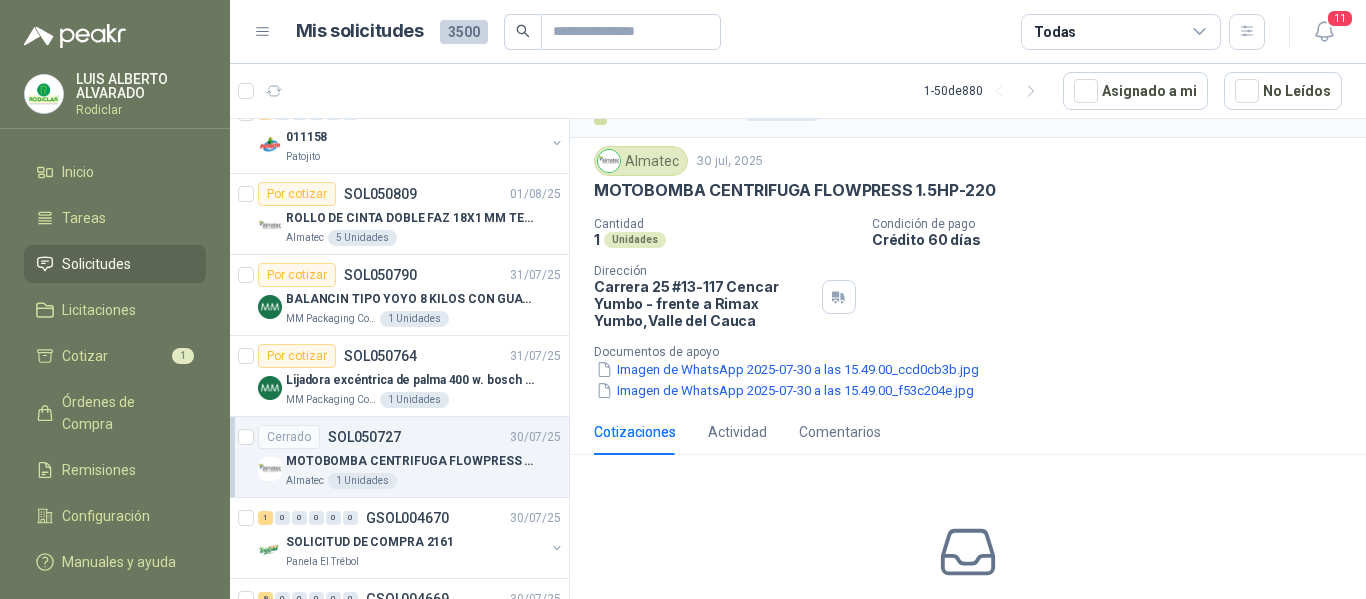 scroll, scrollTop: 100, scrollLeft: 0, axis: vertical 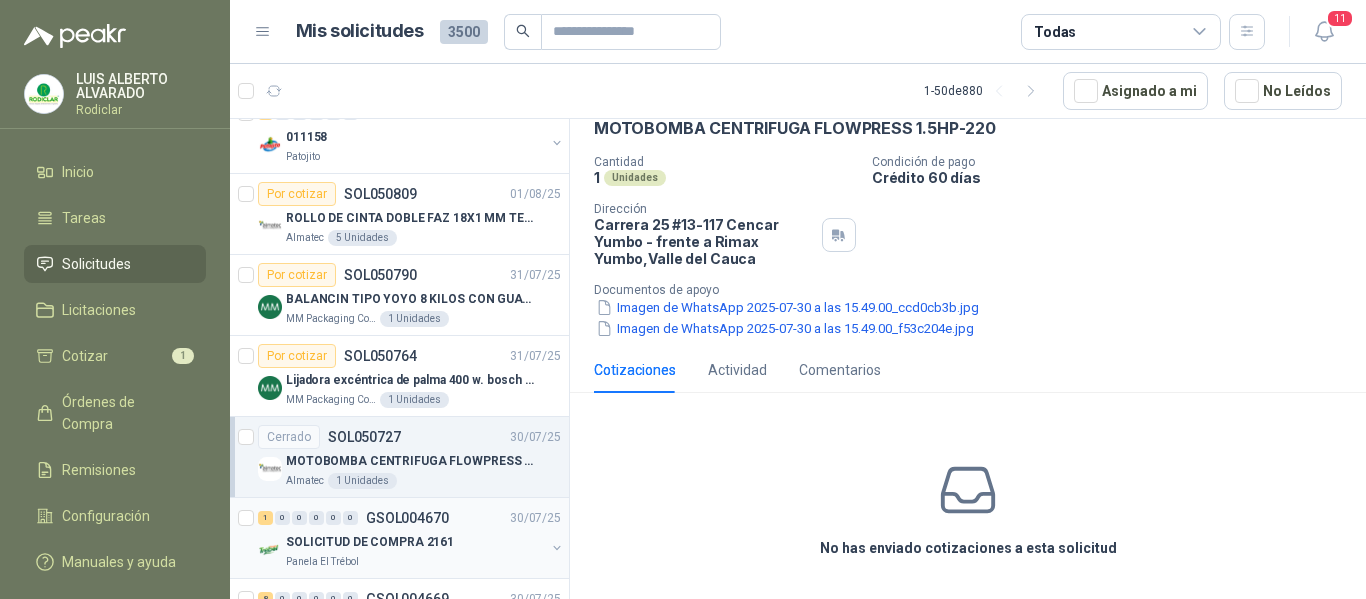 click on "SOLICITUD DE COMPRA 2161" at bounding box center [415, 542] 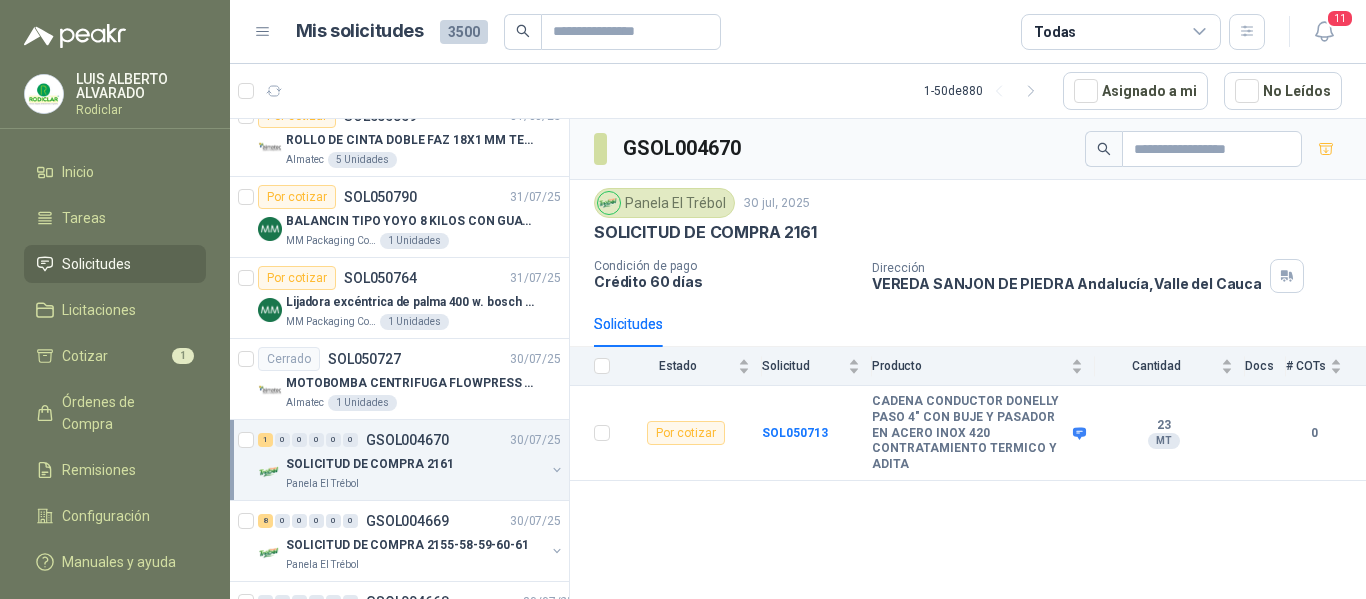 scroll, scrollTop: 1200, scrollLeft: 0, axis: vertical 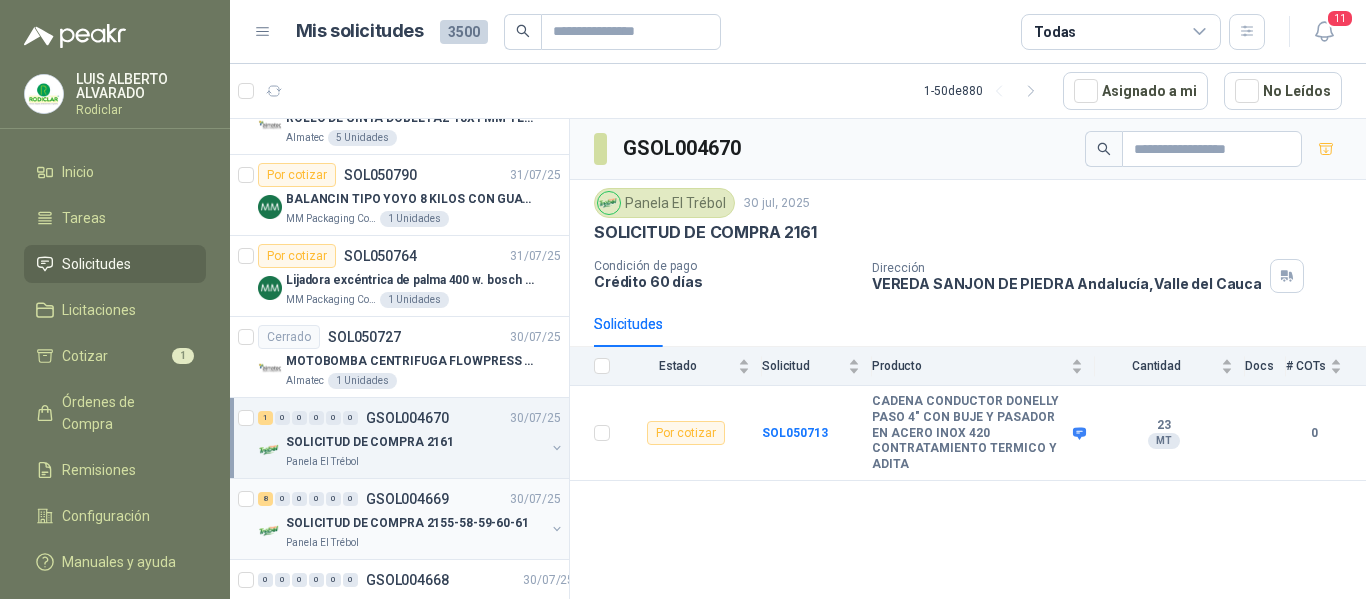 click on "8   0   0   0   0   0   GSOL004669 30/07/25" at bounding box center (411, 499) 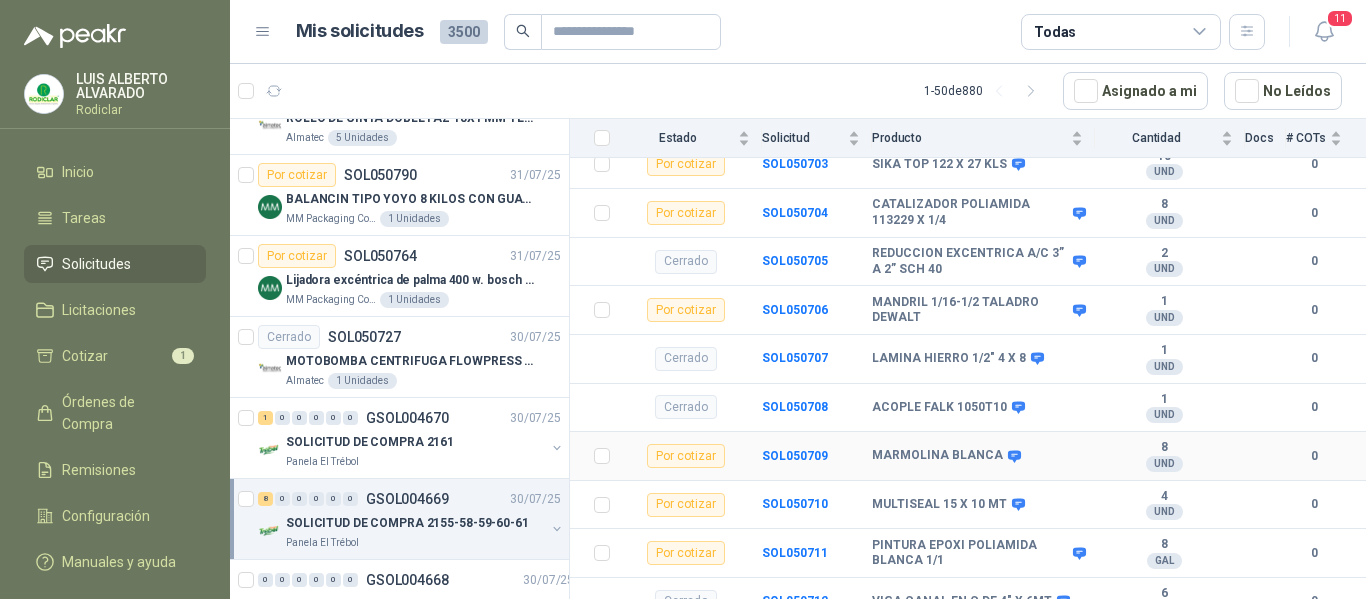 scroll, scrollTop: 461, scrollLeft: 0, axis: vertical 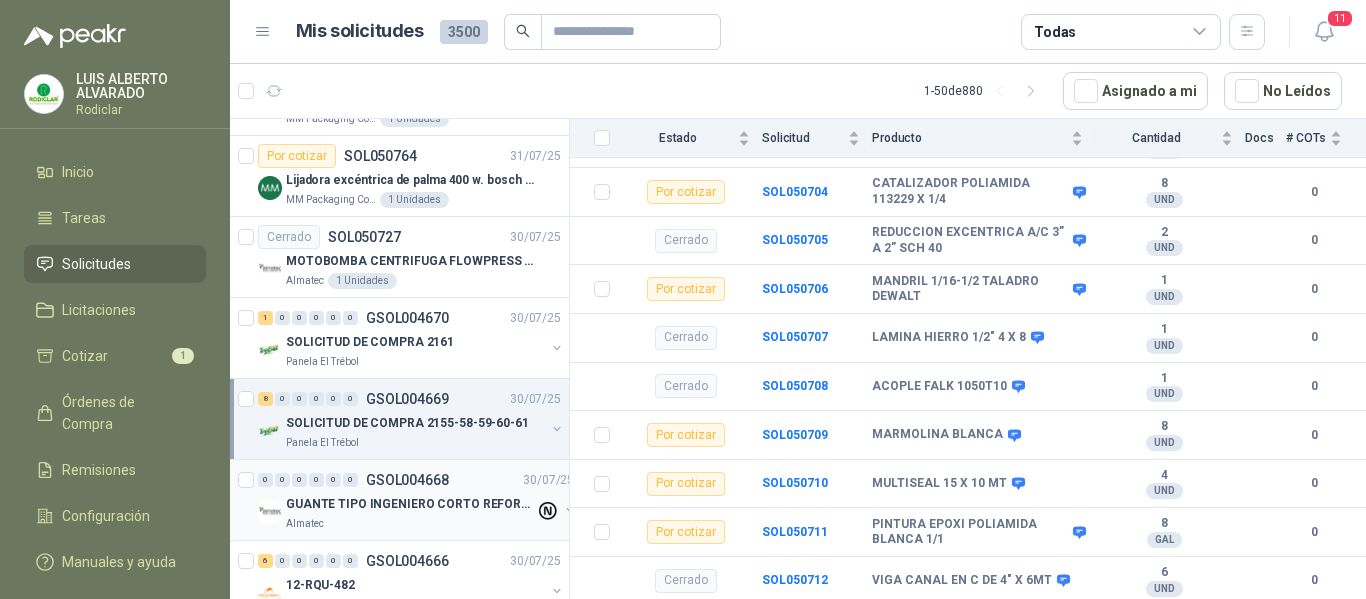 click on "0   0   0   0   0   0   GSOL004668 30/07/25" at bounding box center (418, 480) 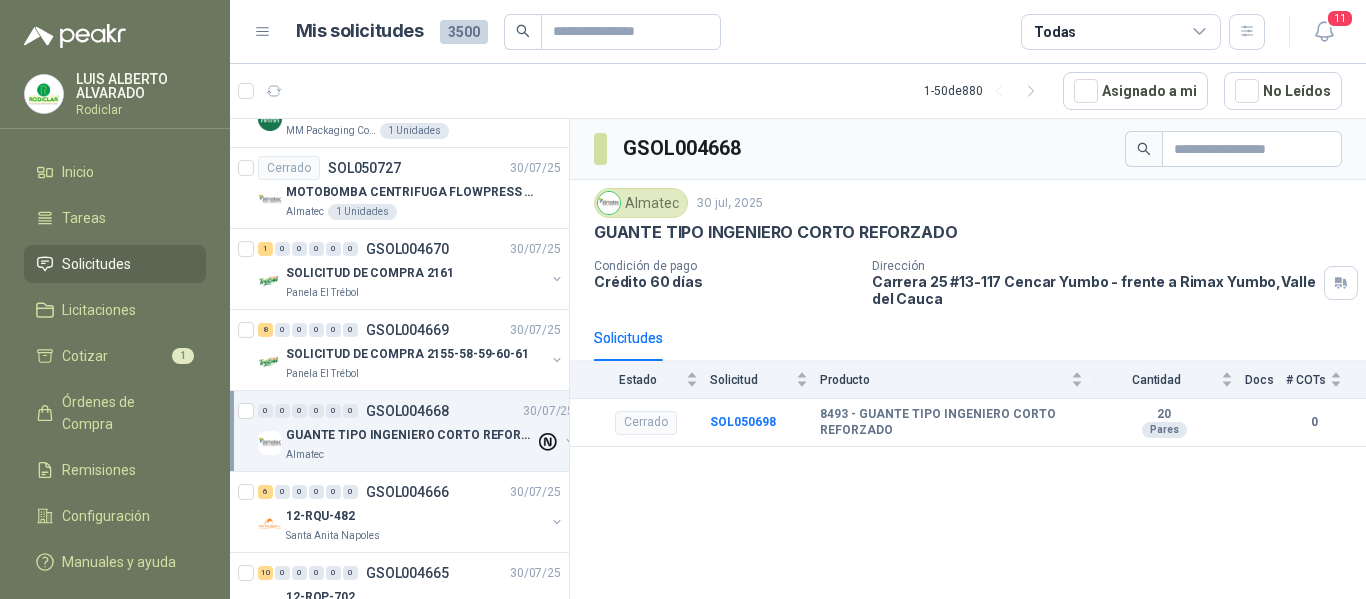 scroll, scrollTop: 1400, scrollLeft: 0, axis: vertical 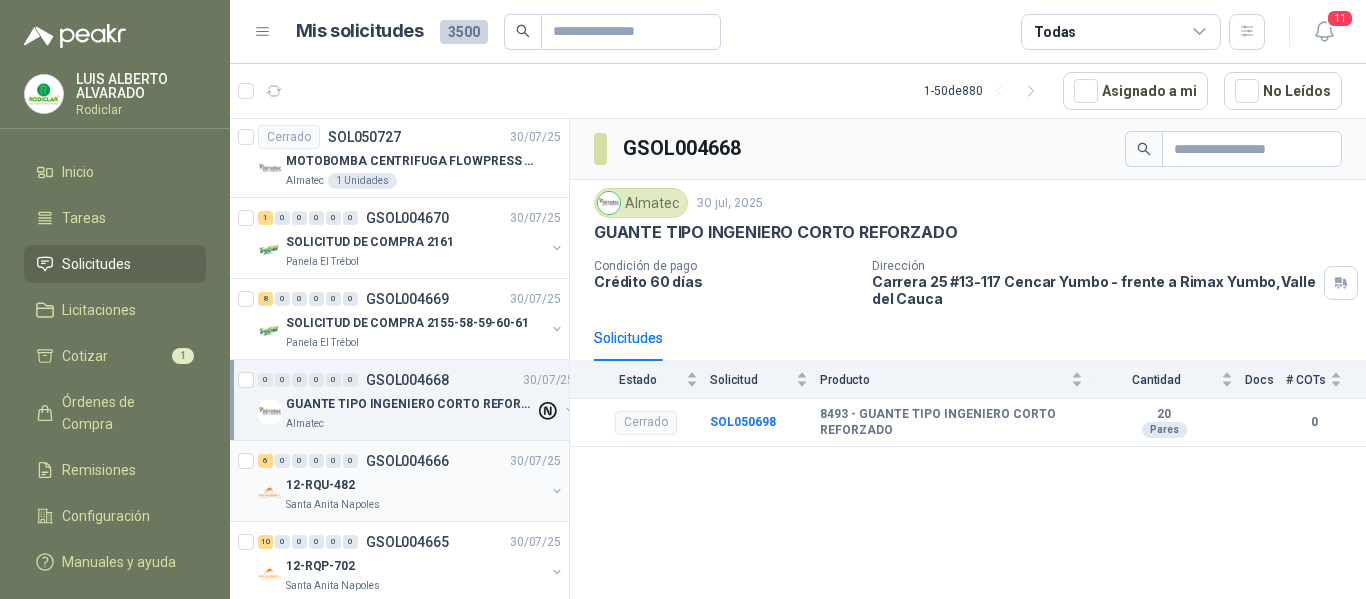 click on "12-RQU-482" at bounding box center (415, 485) 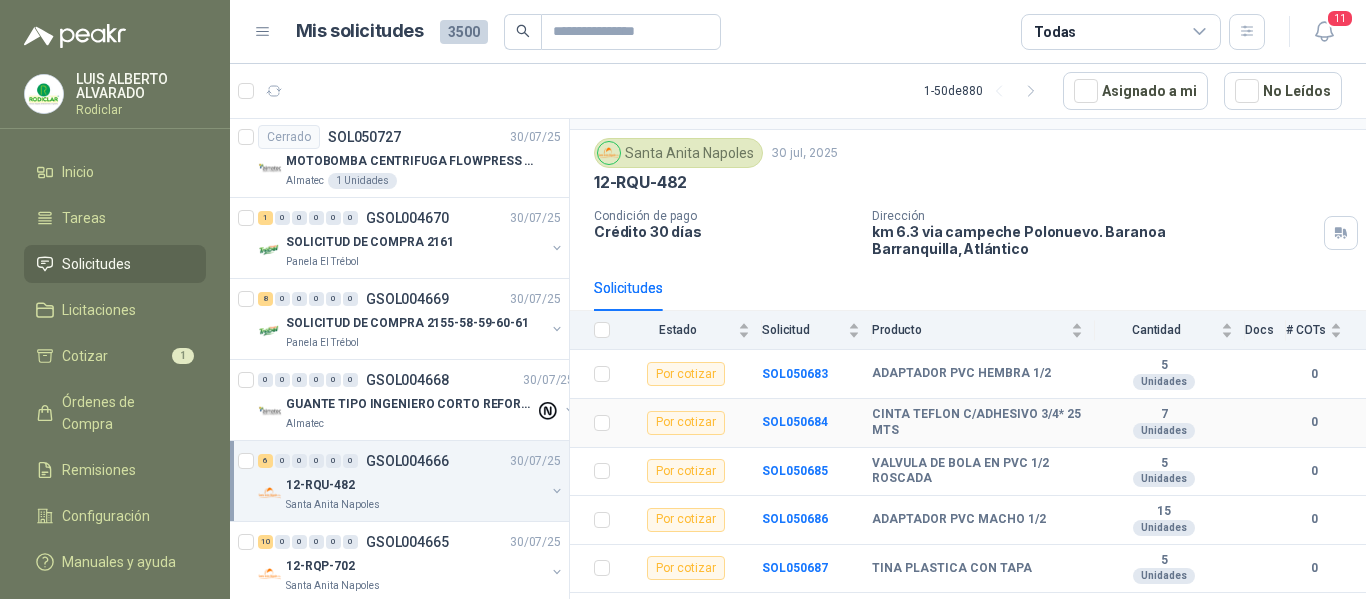scroll, scrollTop: 72, scrollLeft: 0, axis: vertical 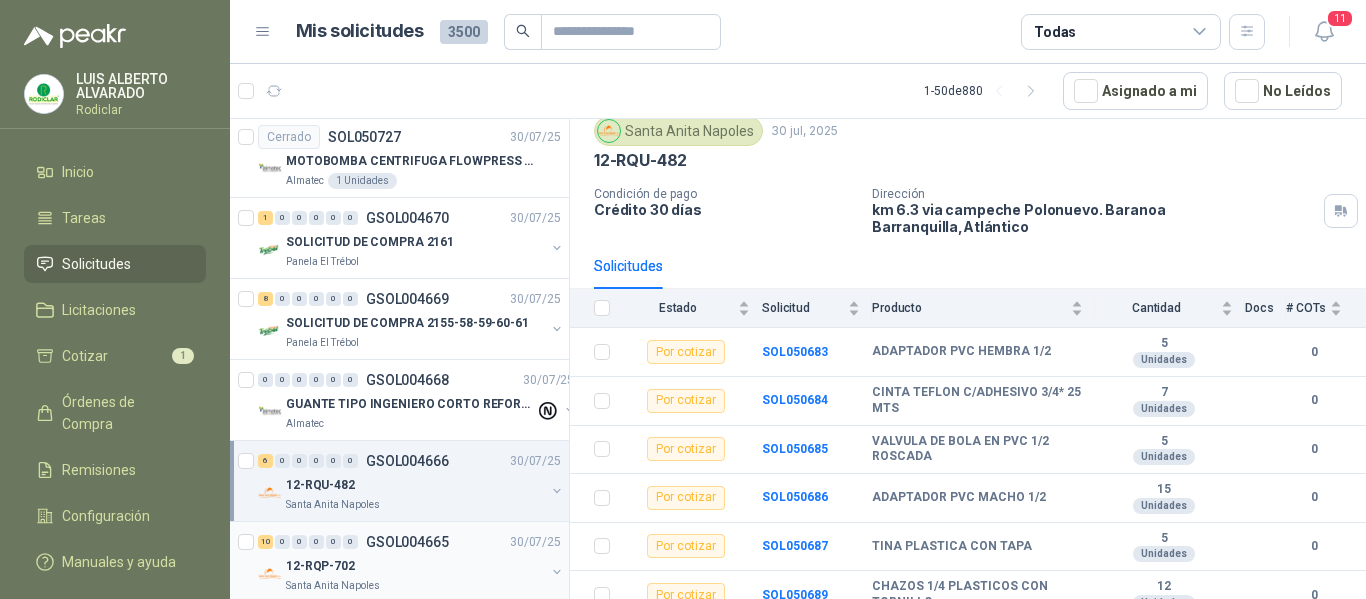 click on "12-RQP-702" at bounding box center [415, 566] 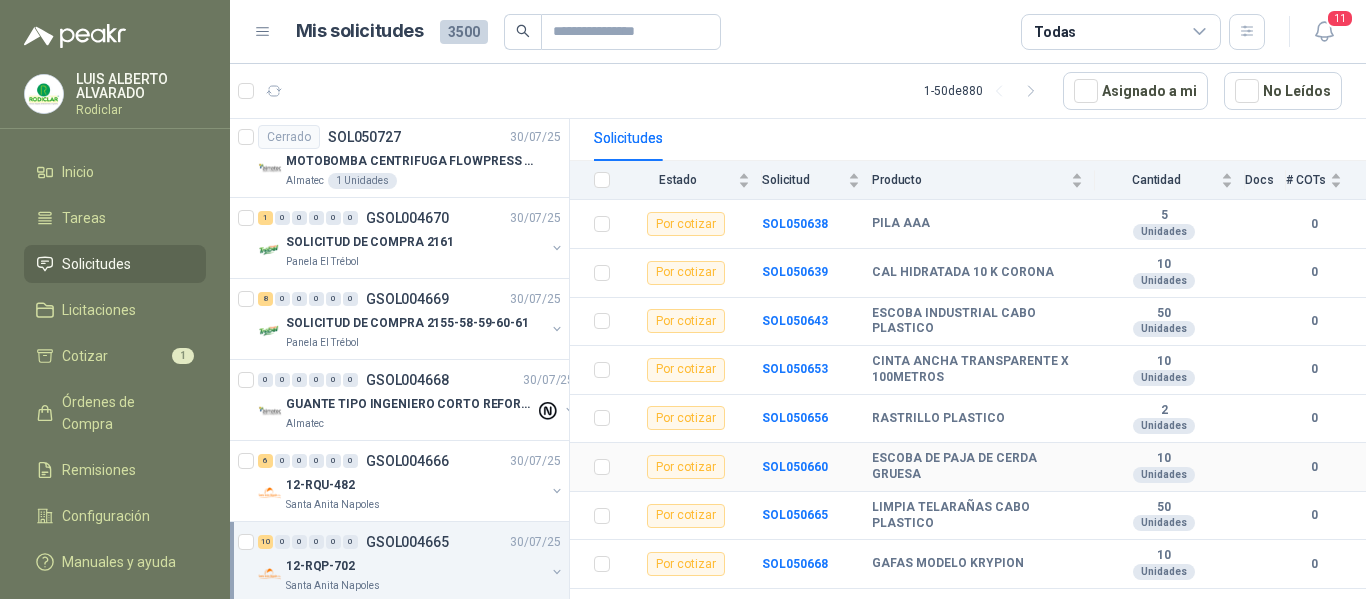 scroll, scrollTop: 266, scrollLeft: 0, axis: vertical 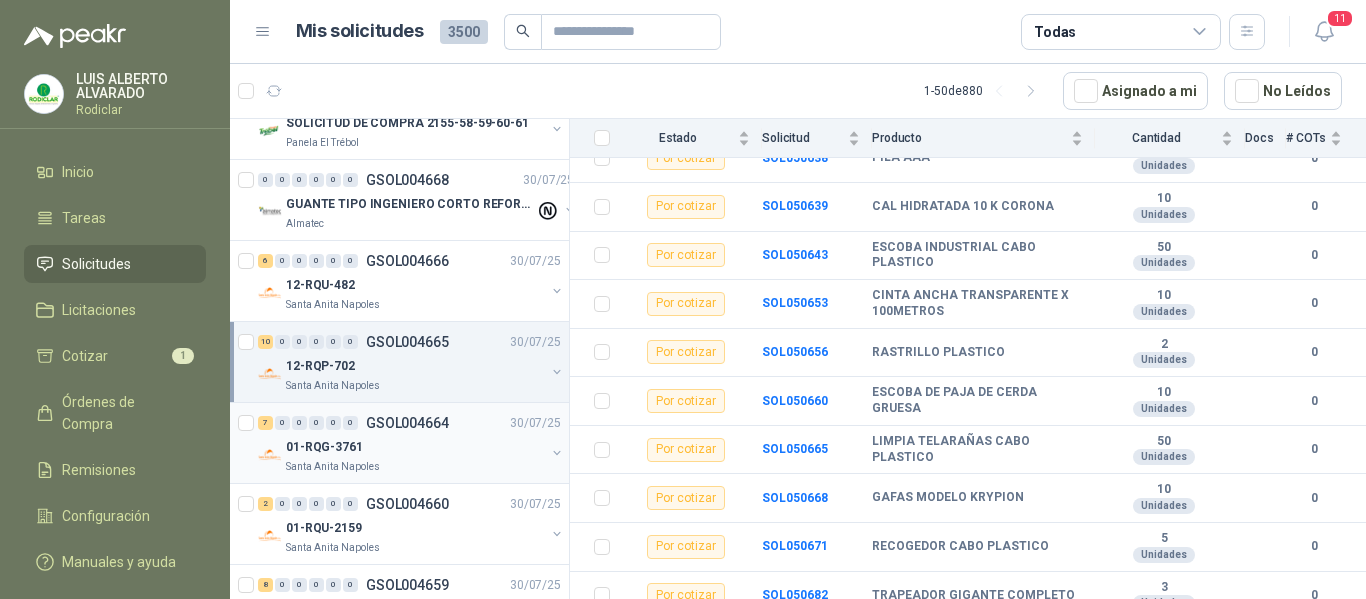 click on "Santa Anita Napoles" at bounding box center (415, 467) 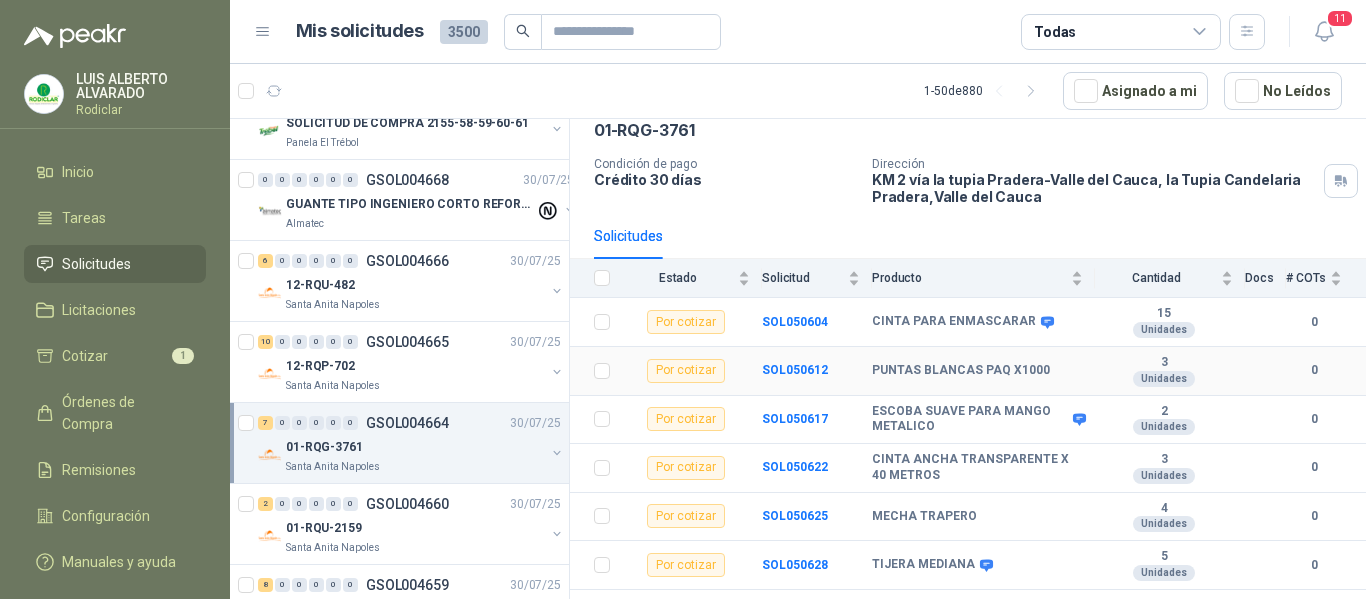 scroll, scrollTop: 134, scrollLeft: 0, axis: vertical 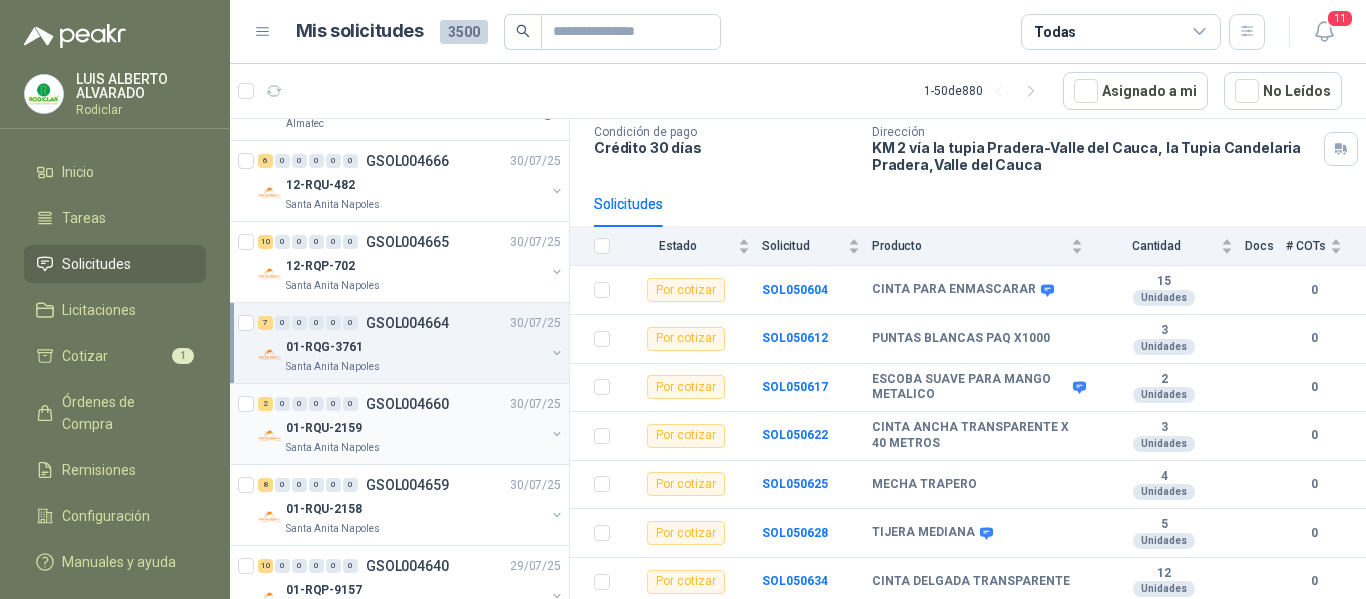 click on "Santa Anita Napoles" at bounding box center (415, 448) 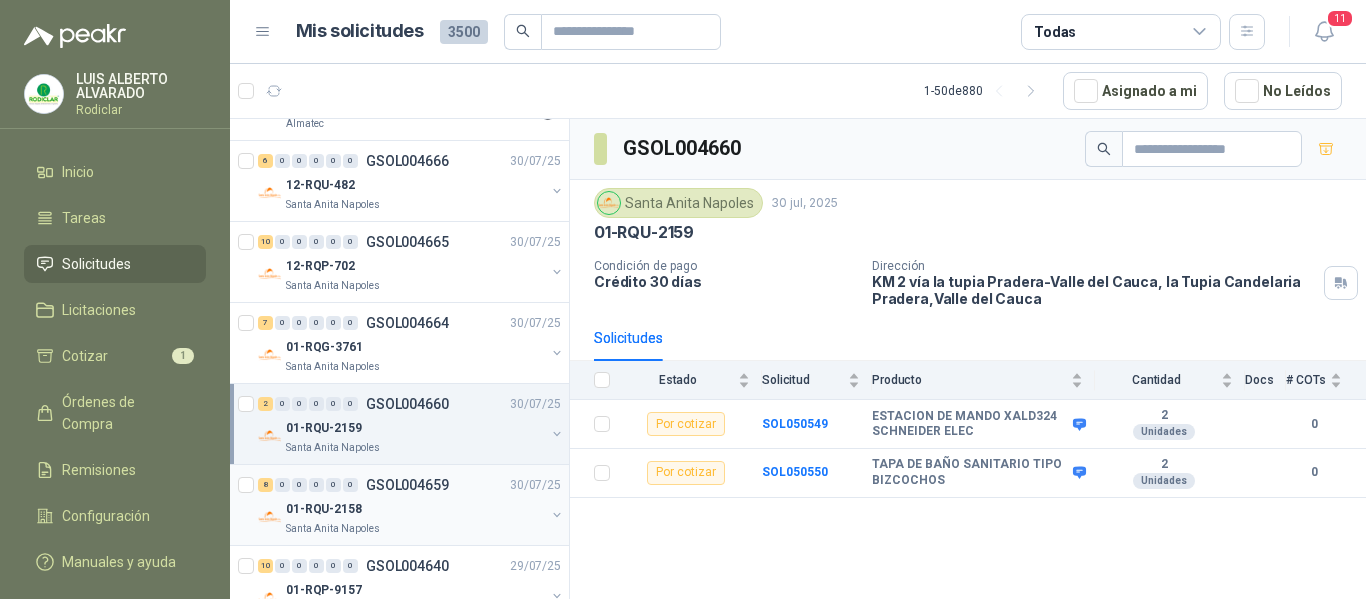 click on "01-RQU-2158" at bounding box center (415, 509) 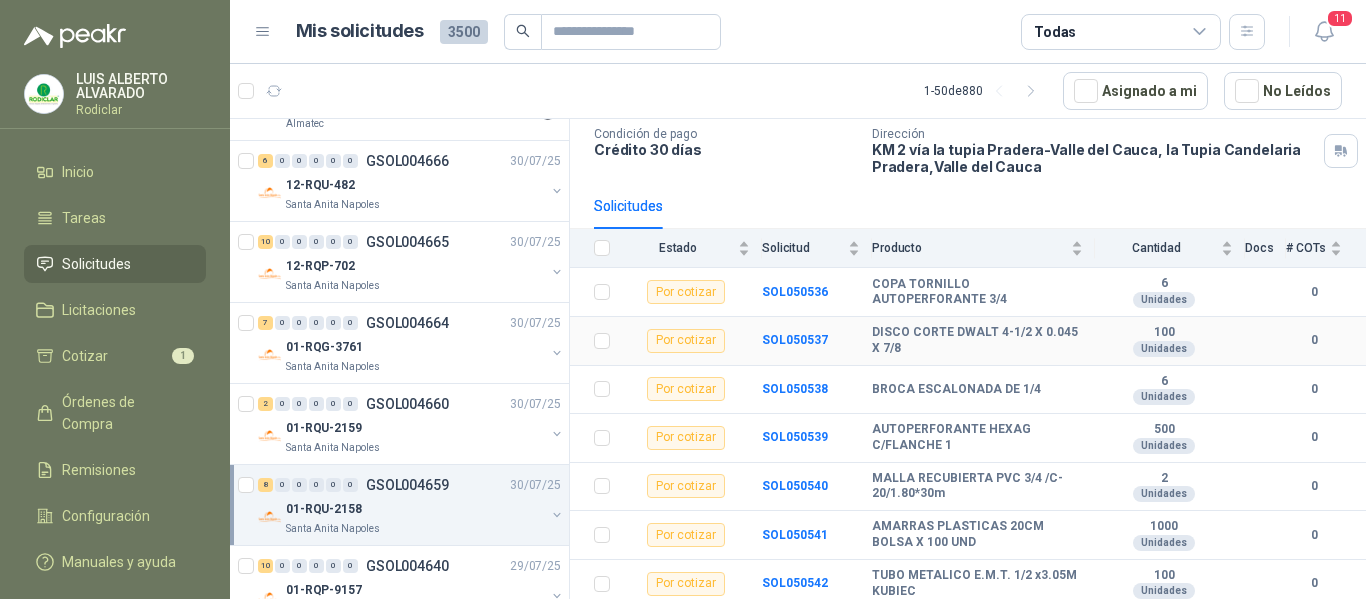 scroll, scrollTop: 183, scrollLeft: 0, axis: vertical 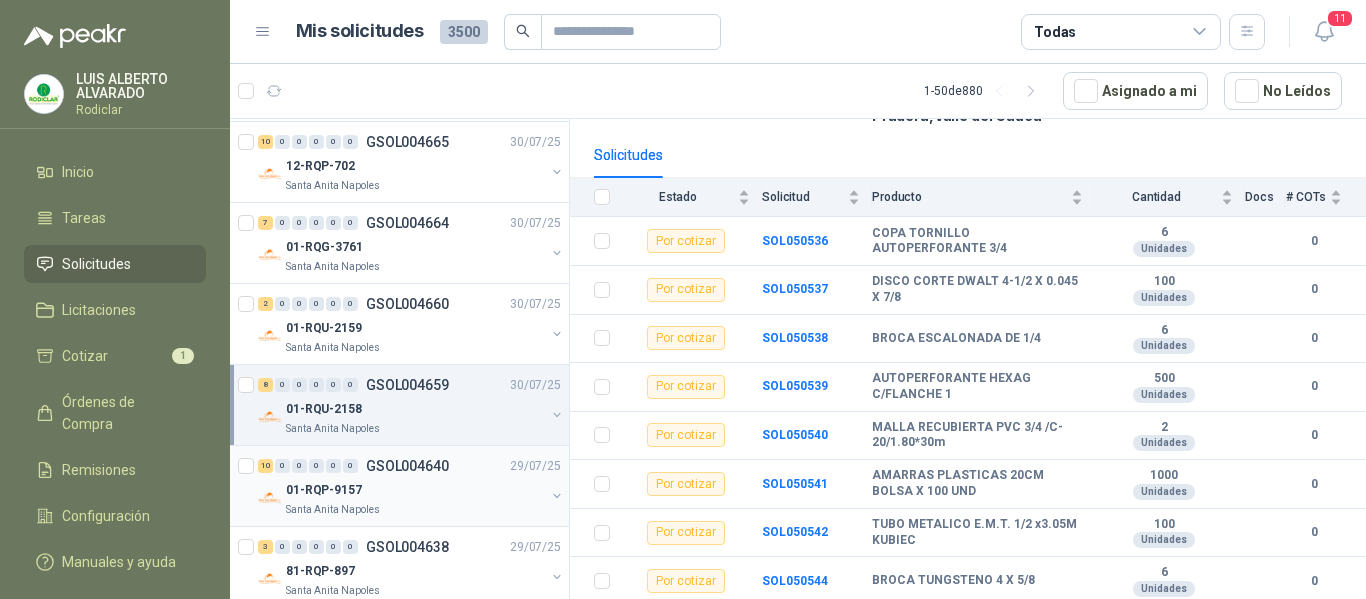 click on "01-RQP-9157" at bounding box center (415, 490) 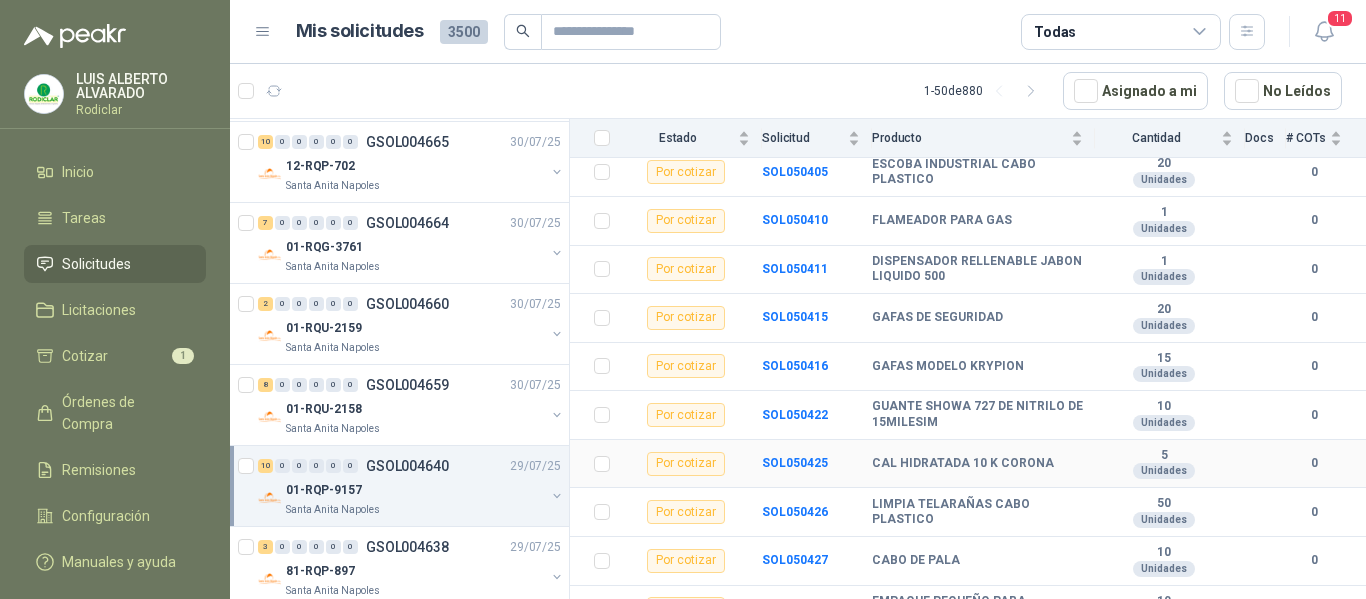 scroll, scrollTop: 280, scrollLeft: 0, axis: vertical 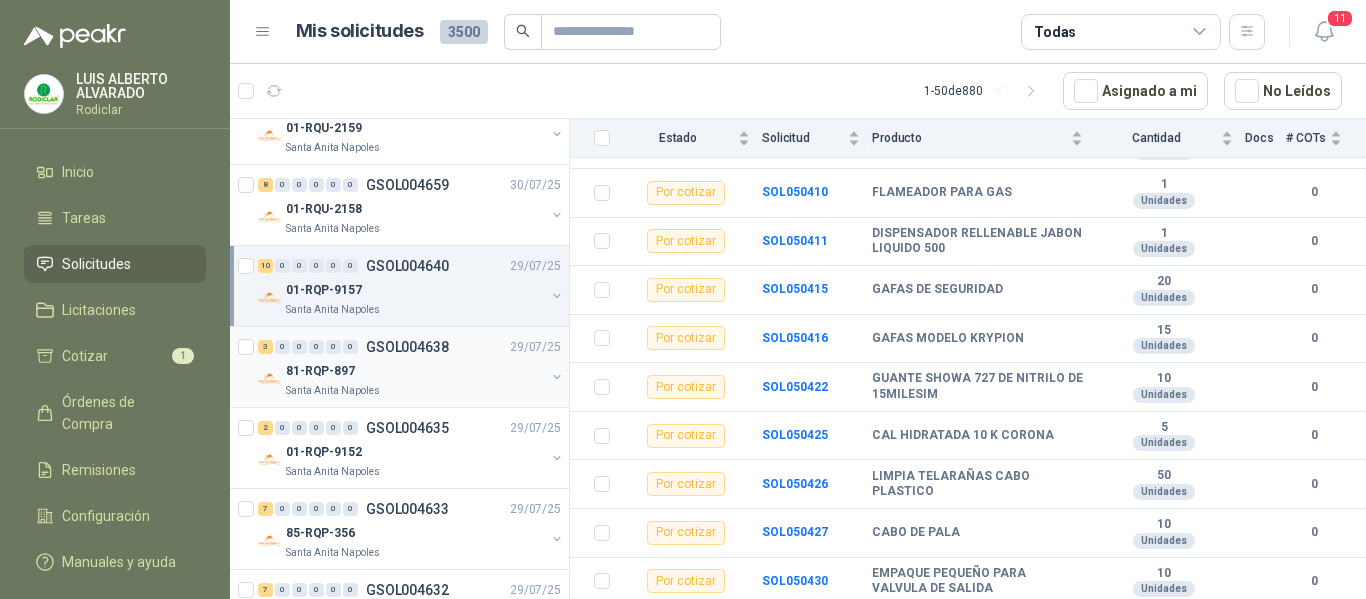 click on "Santa Anita Napoles" at bounding box center [415, 391] 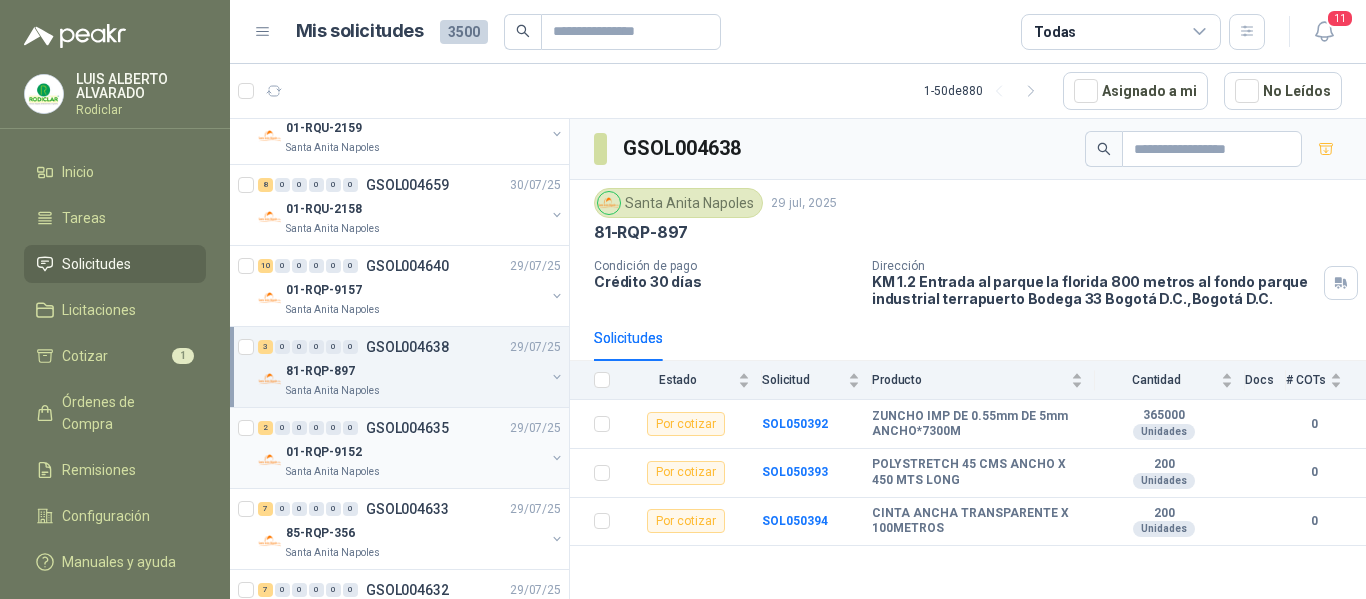 click on "01-RQP-9152" at bounding box center (415, 452) 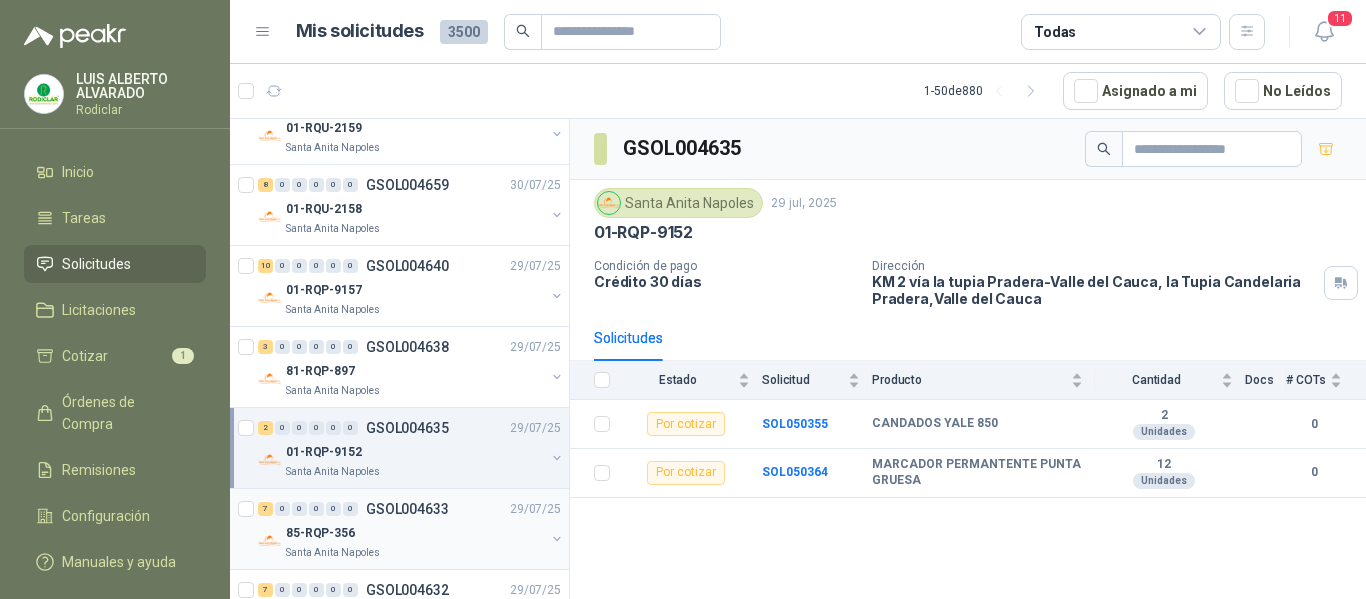 click on "85-RQP-356" at bounding box center (415, 533) 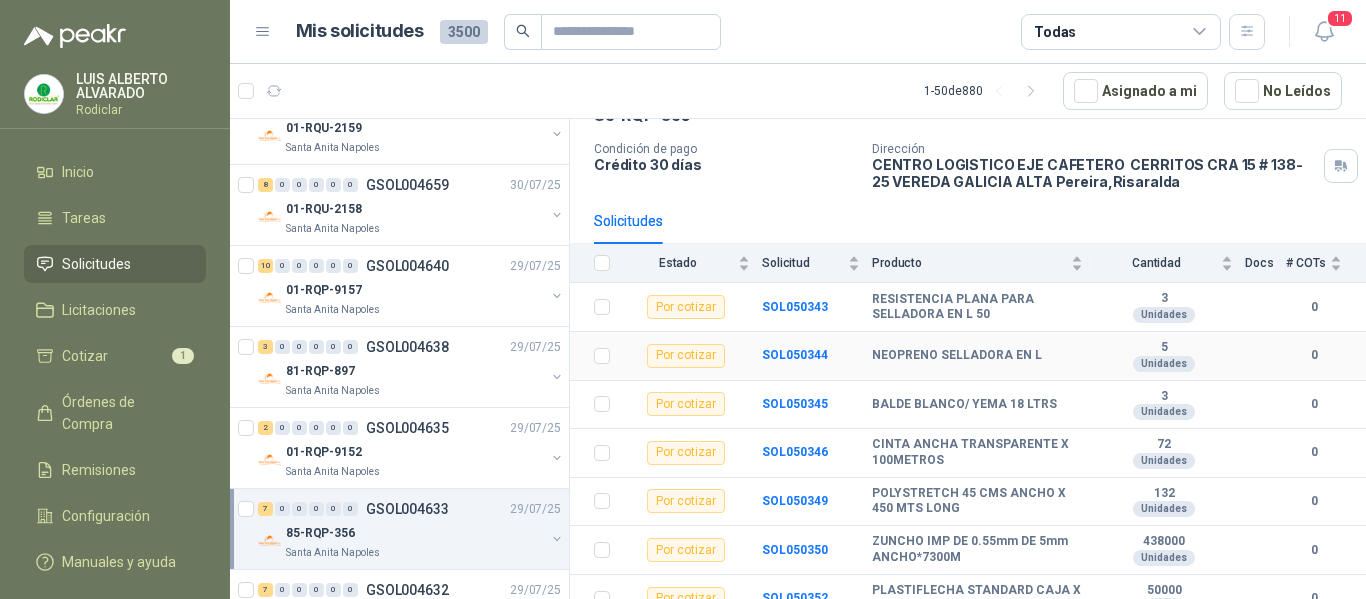scroll, scrollTop: 134, scrollLeft: 0, axis: vertical 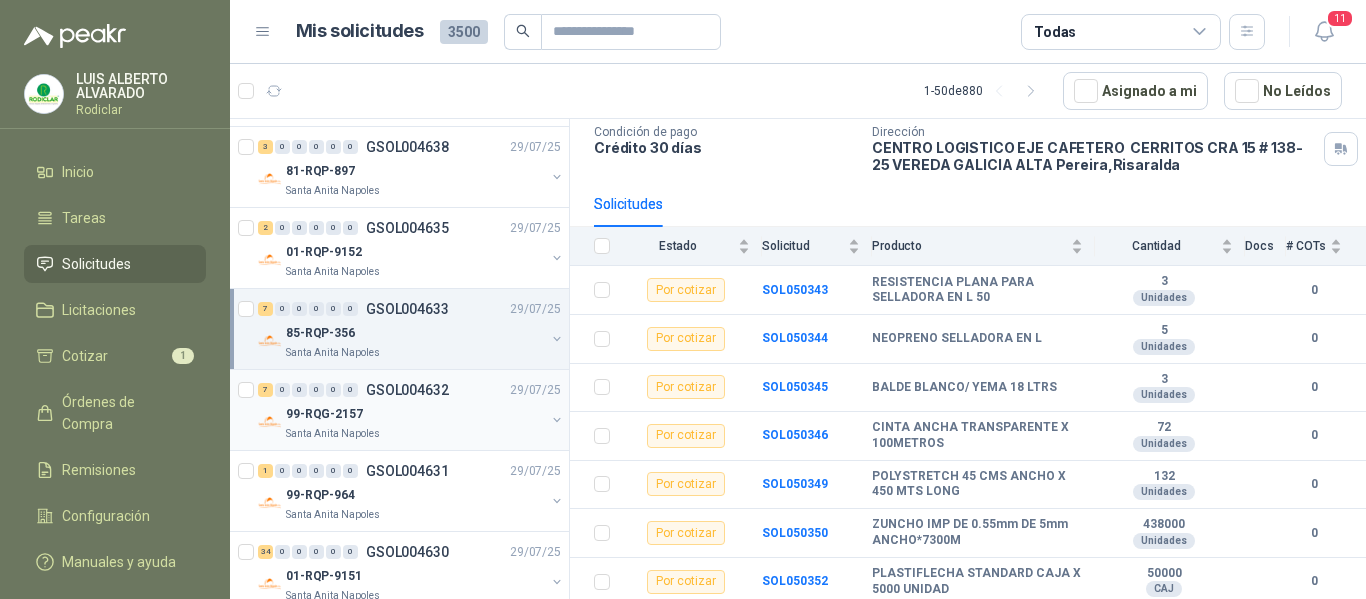 click on "Santa Anita Napoles" at bounding box center [415, 434] 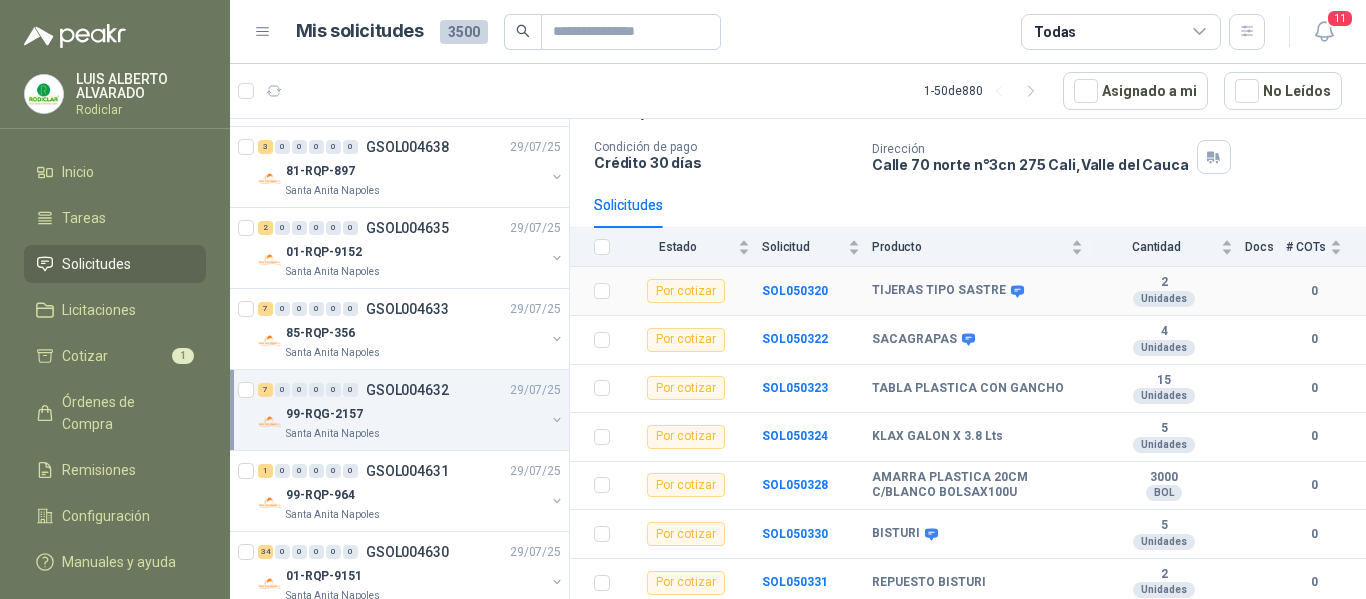 scroll, scrollTop: 120, scrollLeft: 0, axis: vertical 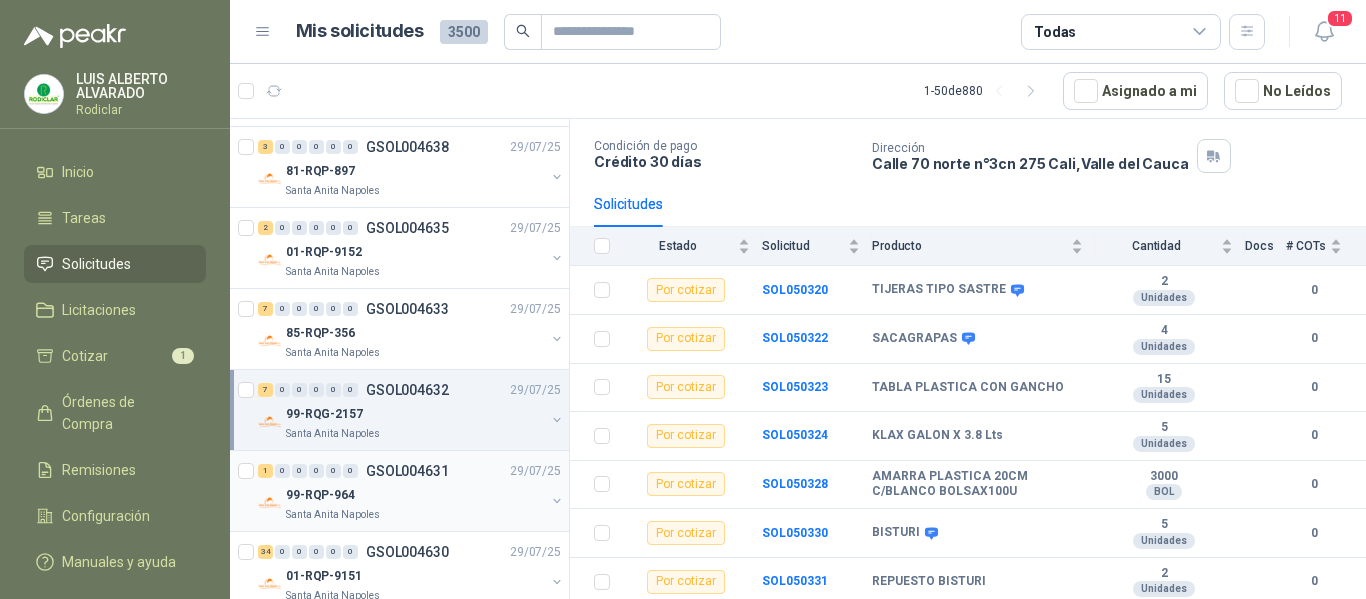 click on "99-RQP-964" at bounding box center (415, 495) 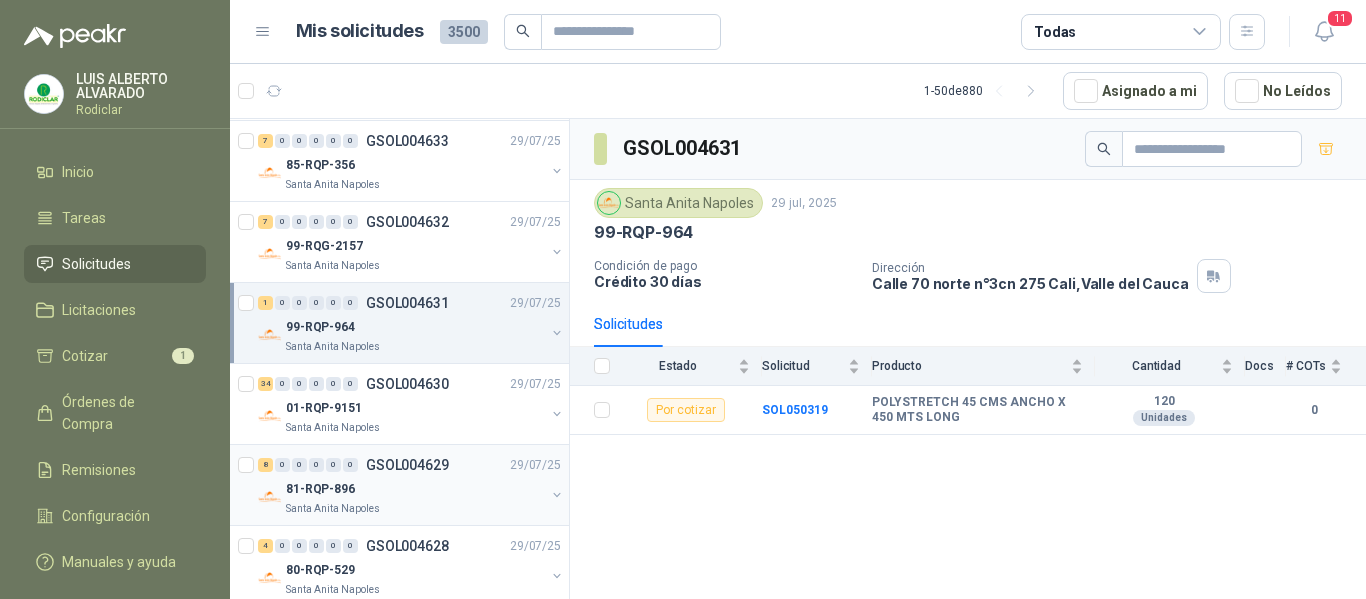 scroll, scrollTop: 2400, scrollLeft: 0, axis: vertical 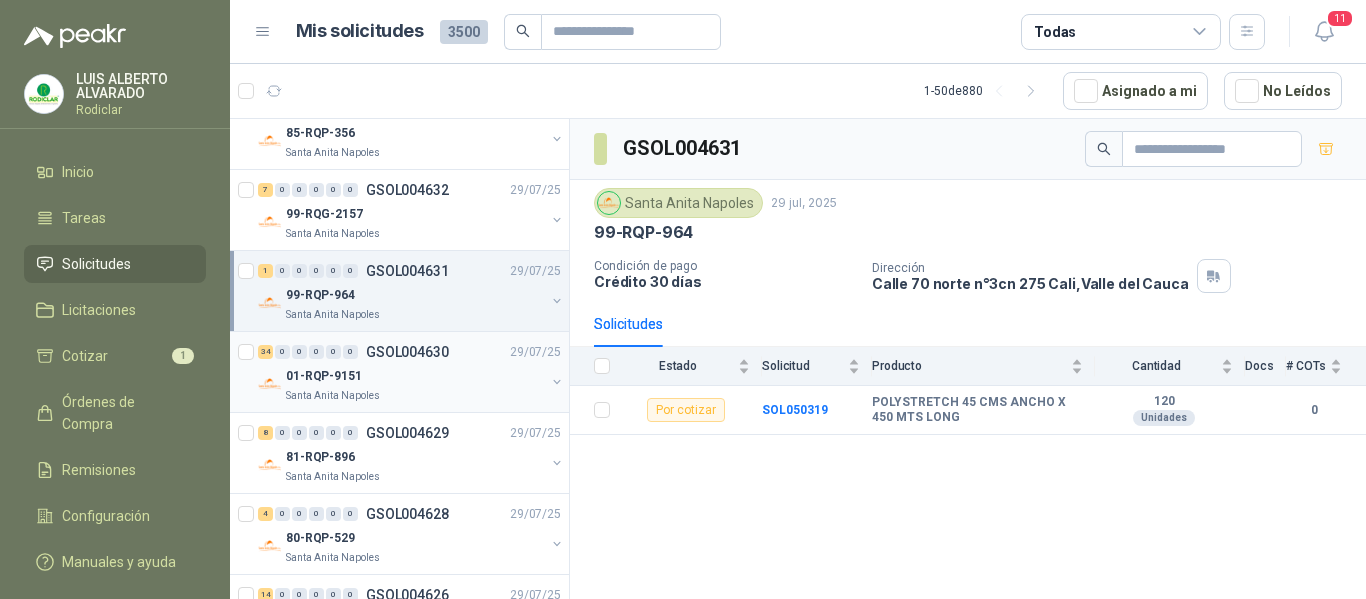 click on "Santa Anita Napoles" at bounding box center [415, 396] 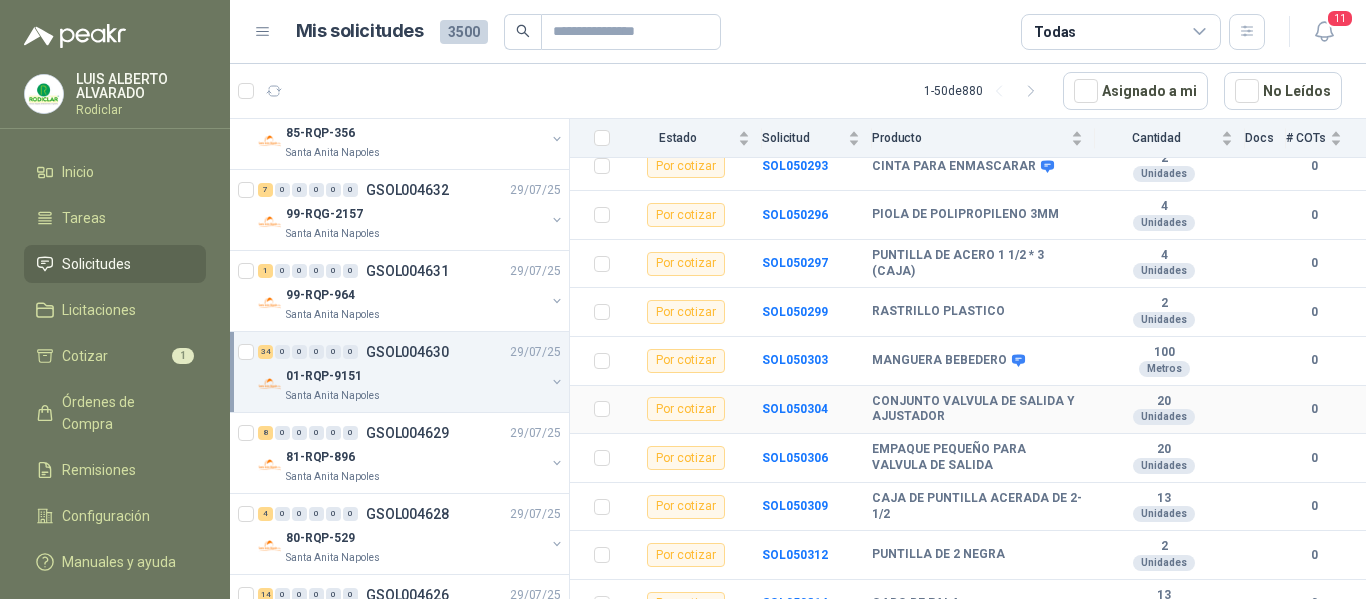 scroll, scrollTop: 1447, scrollLeft: 0, axis: vertical 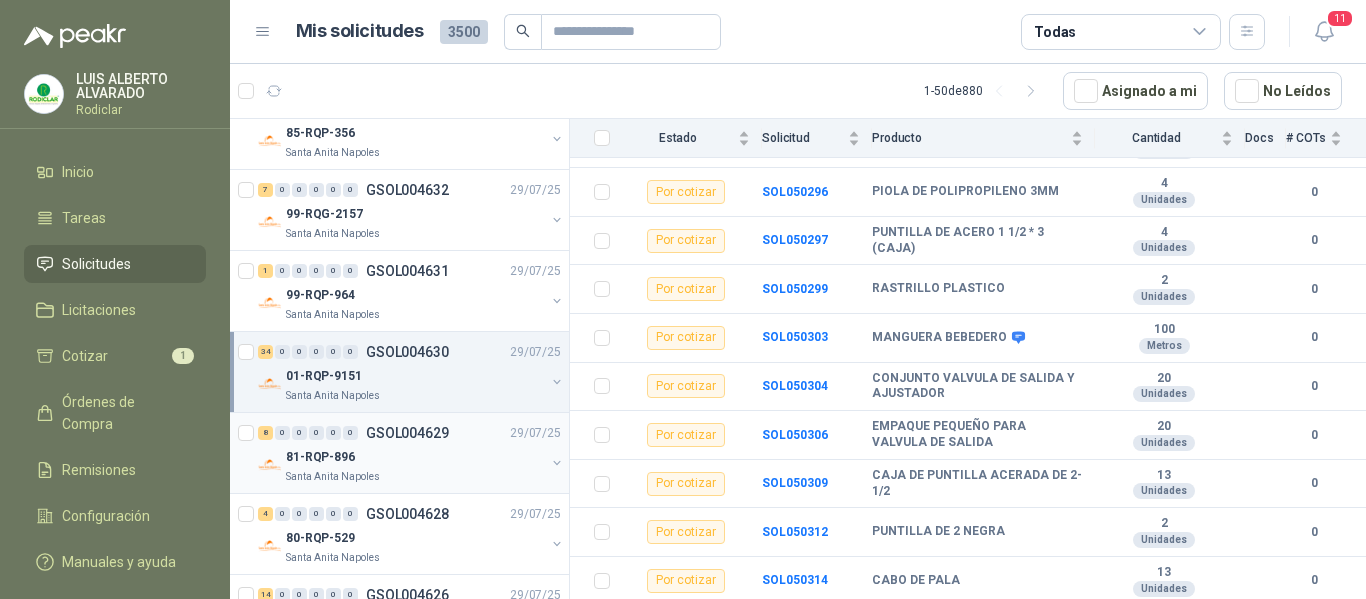 click on "Santa Anita Napoles" at bounding box center (415, 477) 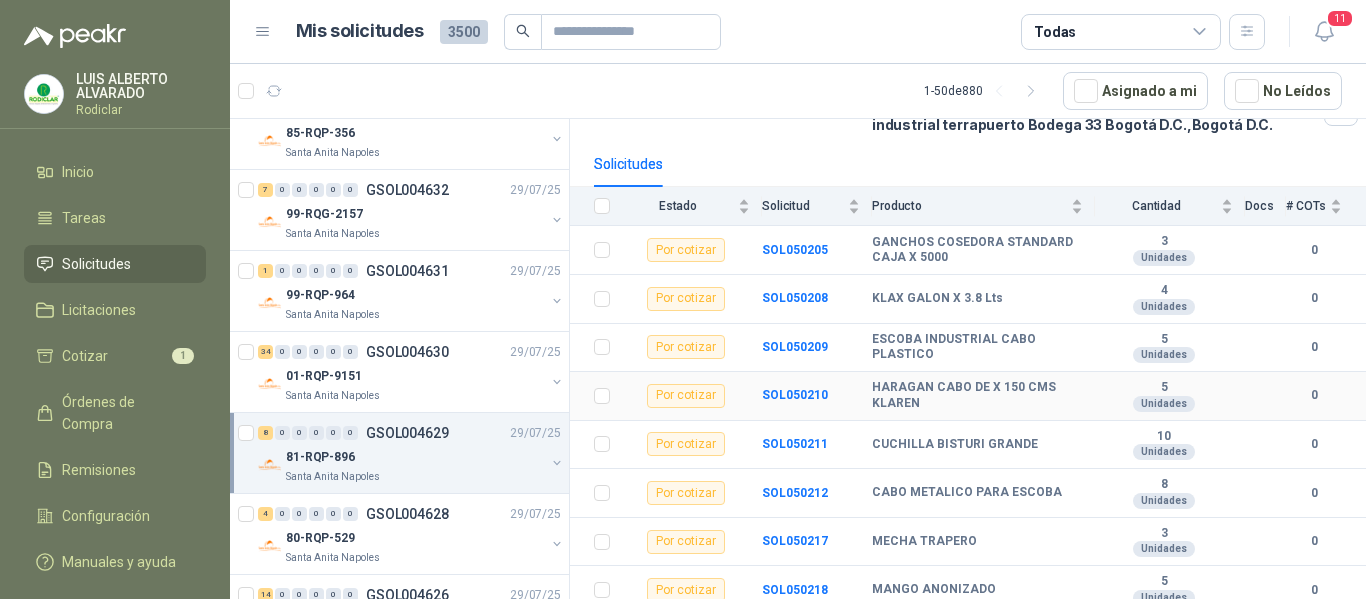 scroll, scrollTop: 183, scrollLeft: 0, axis: vertical 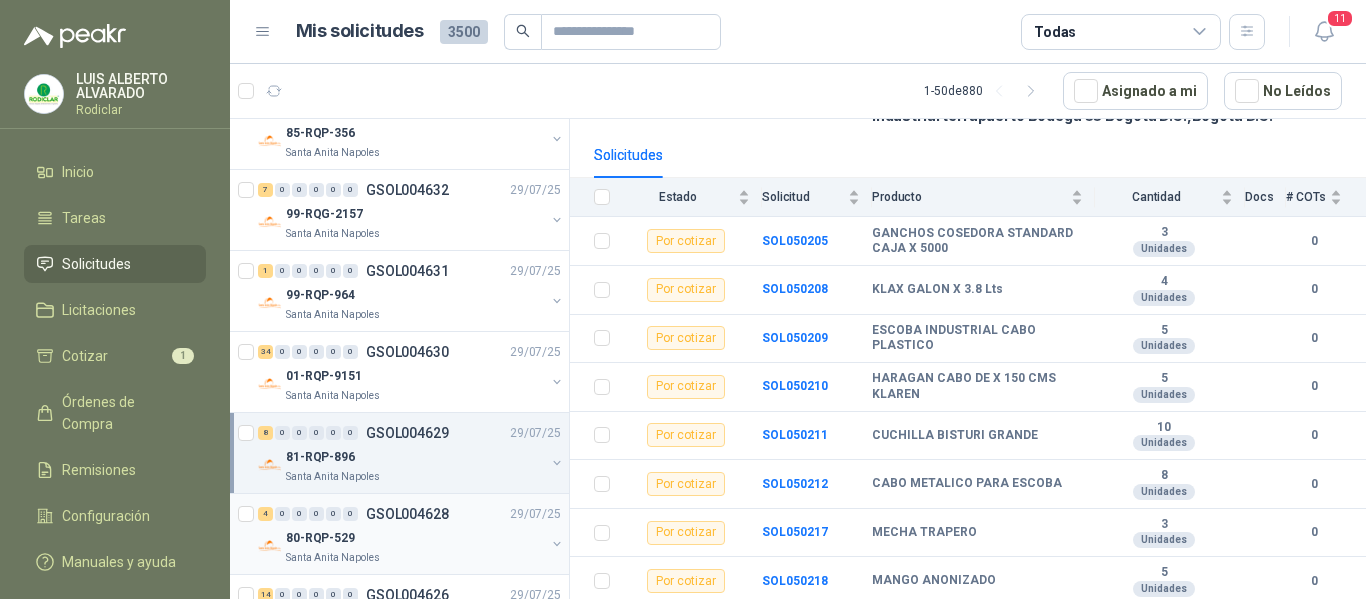 click on "80-RQP-529" at bounding box center [415, 538] 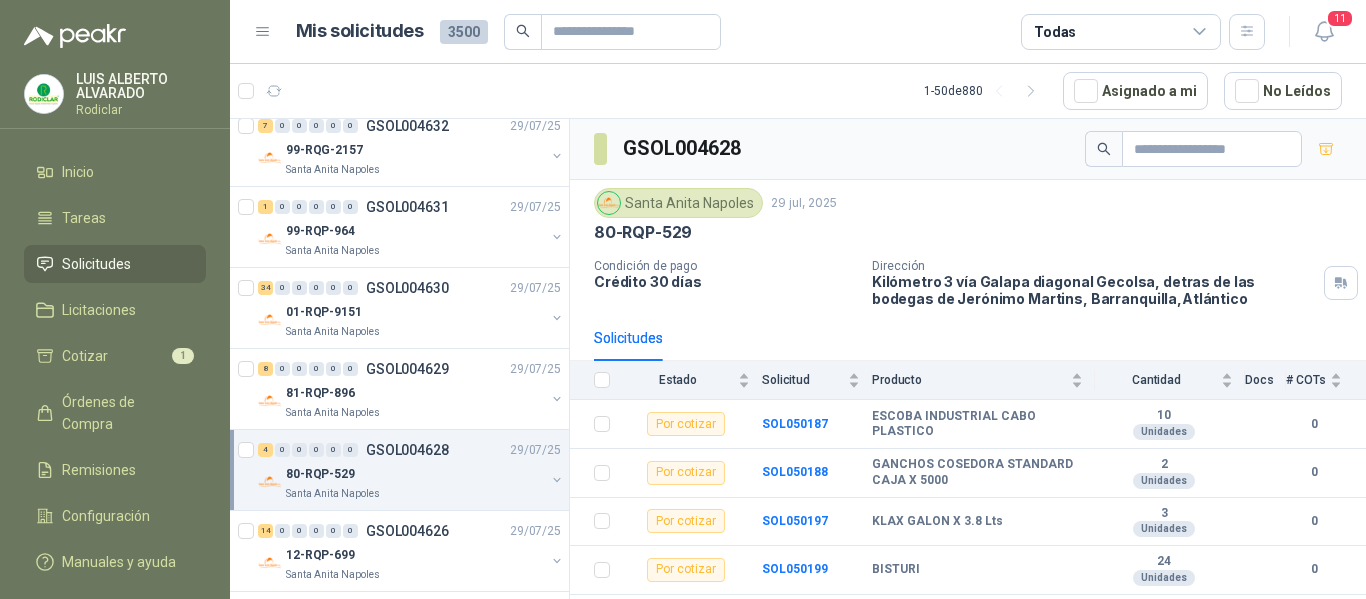 scroll, scrollTop: 2500, scrollLeft: 0, axis: vertical 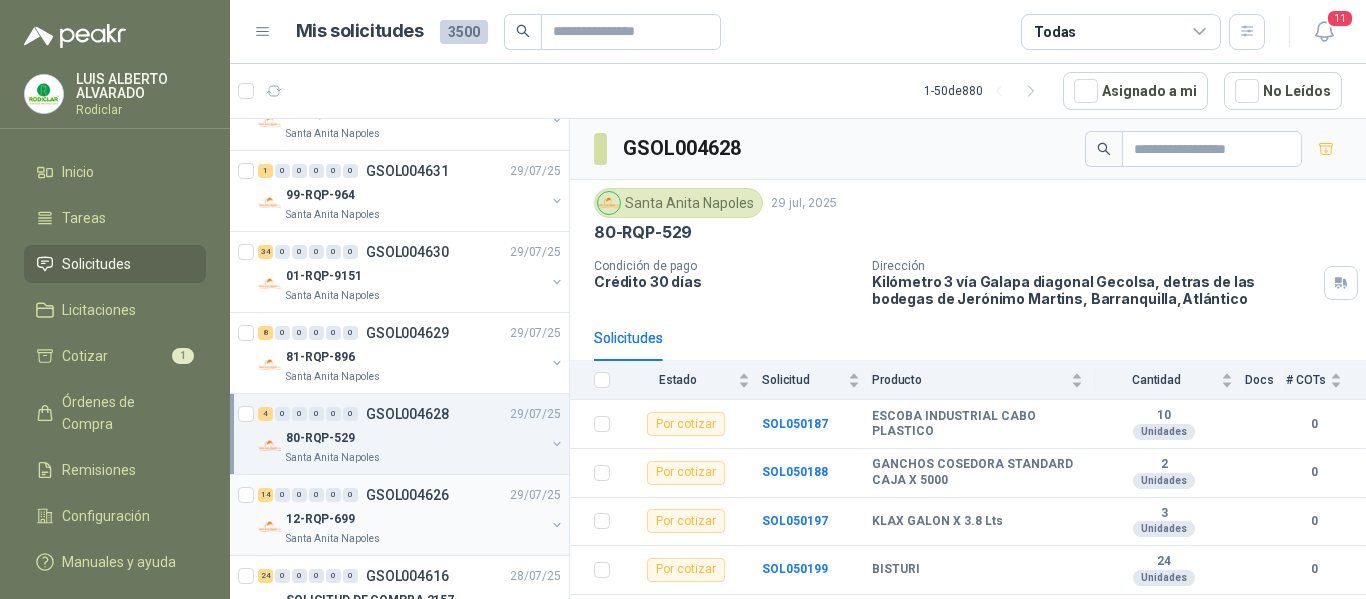 click on "12-RQP-699" at bounding box center [415, 519] 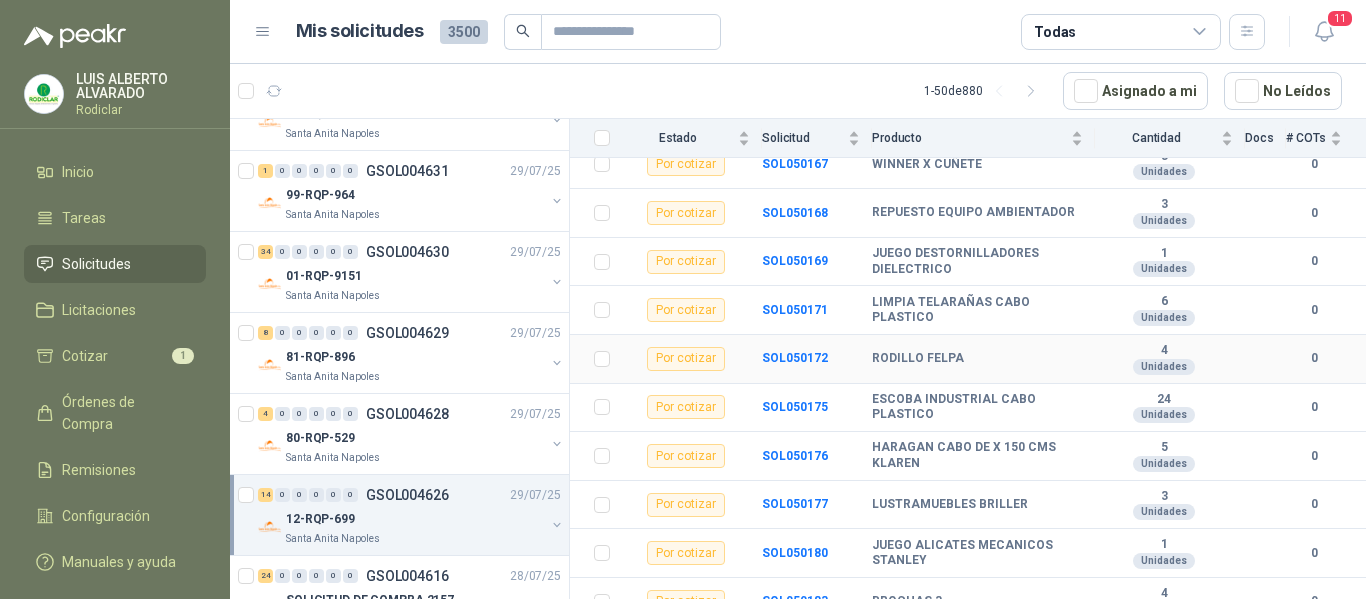 scroll, scrollTop: 461, scrollLeft: 0, axis: vertical 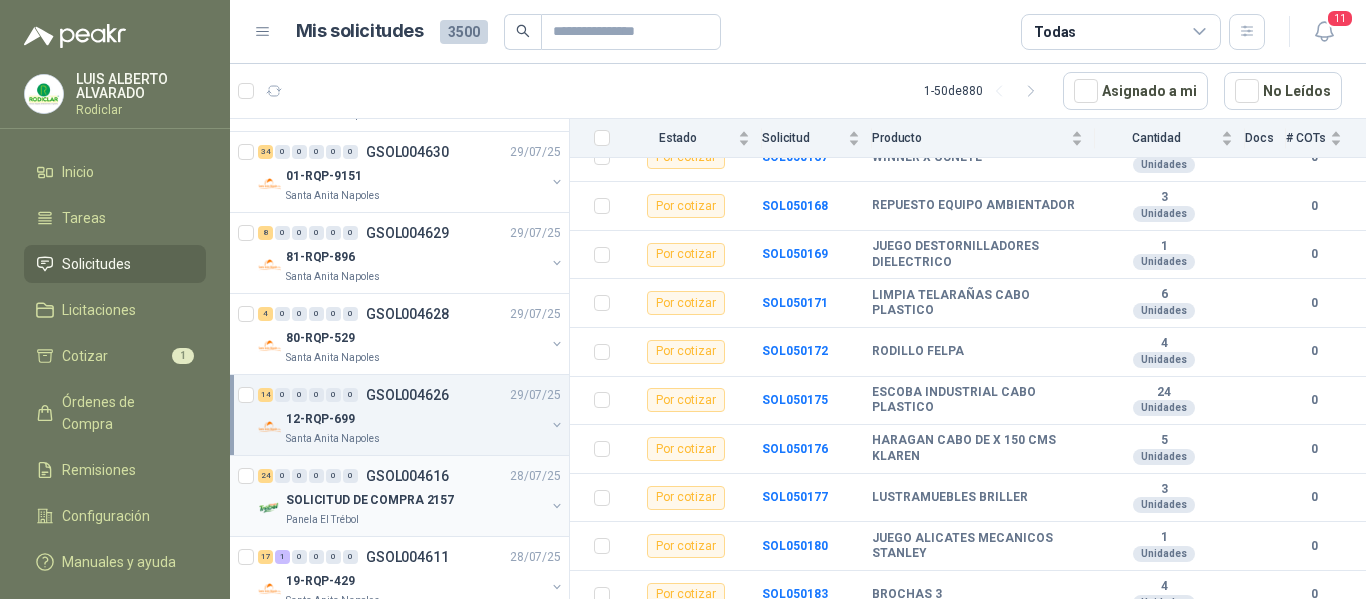 click on "SOLICITUD DE COMPRA 2157" at bounding box center [415, 500] 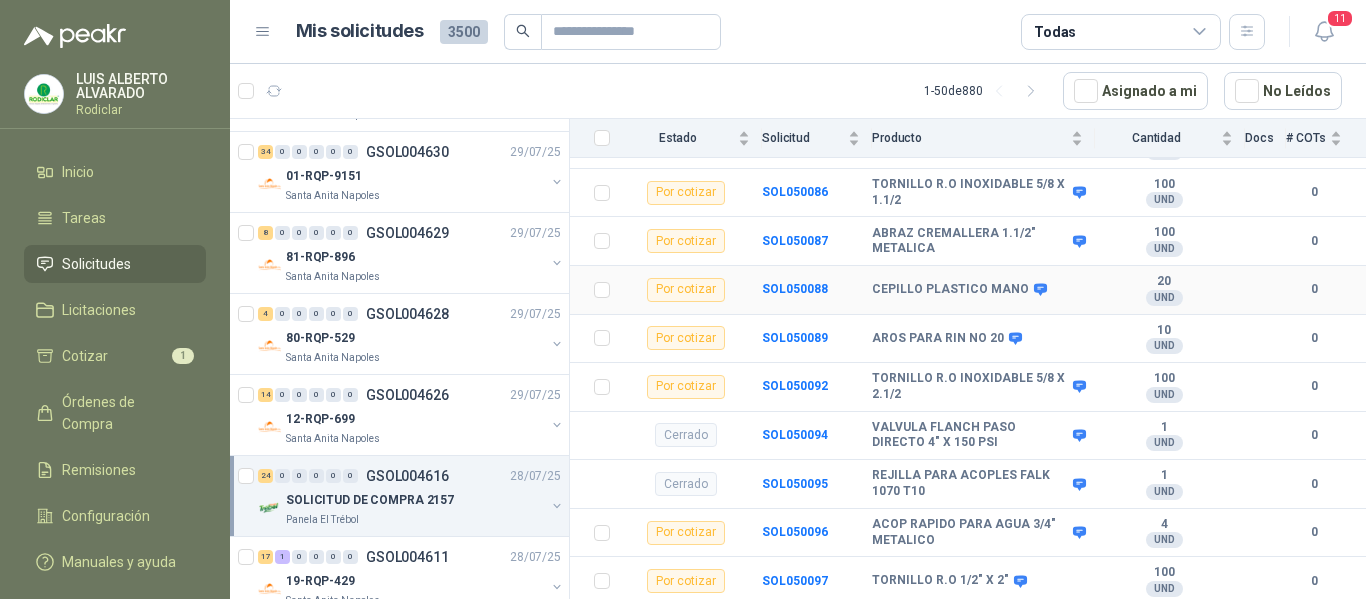 scroll, scrollTop: 1576, scrollLeft: 0, axis: vertical 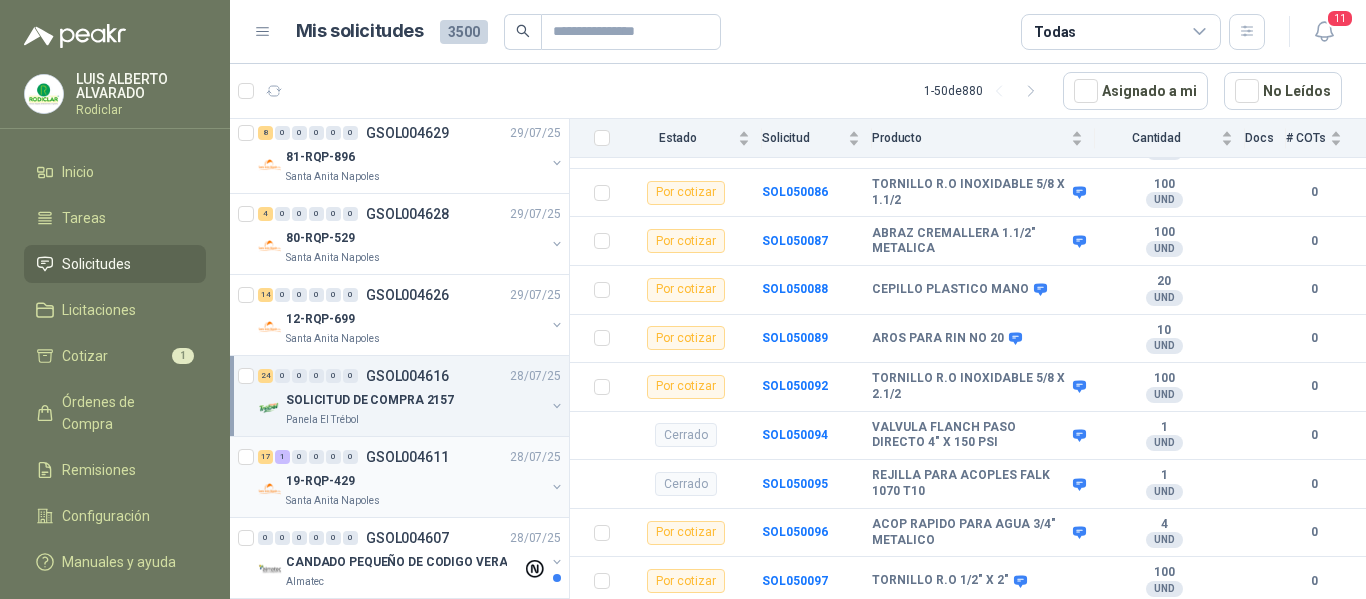 click on "19-RQP-429" at bounding box center (415, 481) 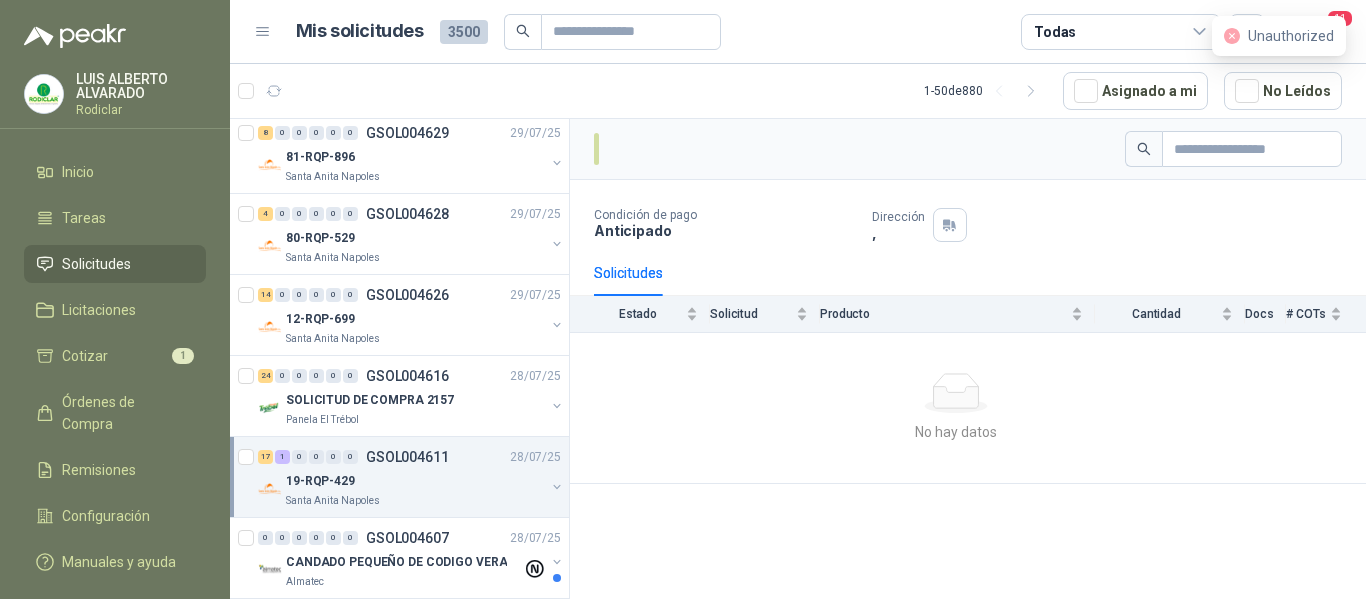 scroll, scrollTop: 2800, scrollLeft: 0, axis: vertical 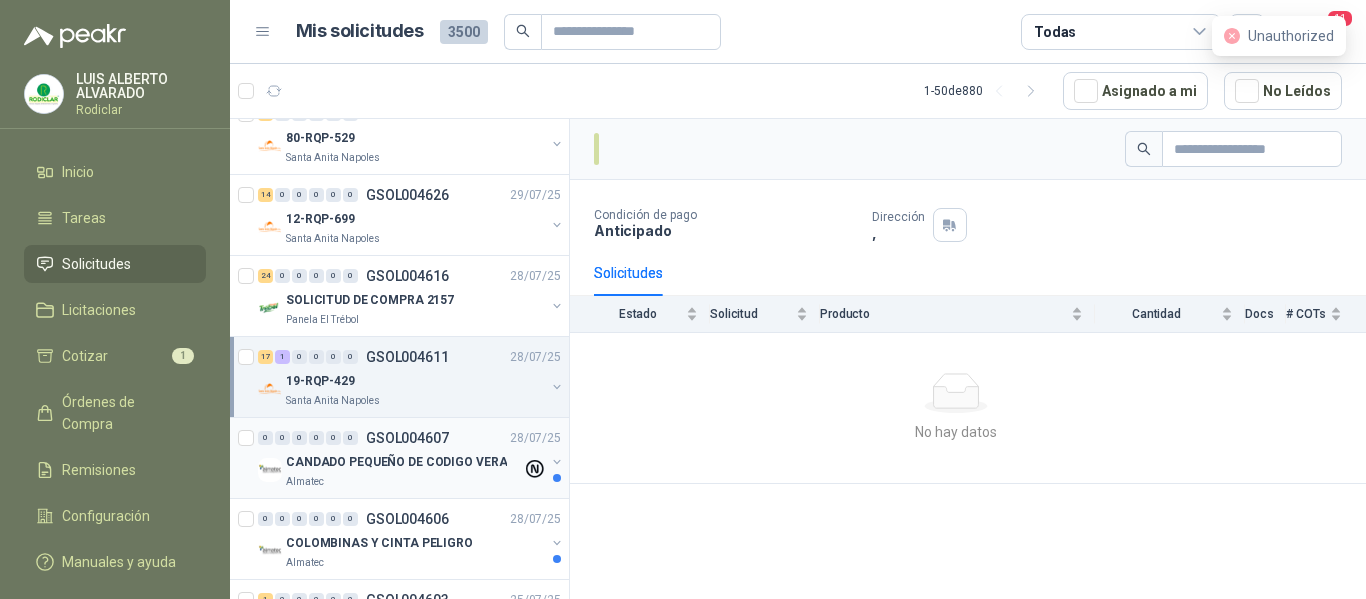 click on "Almatec" at bounding box center [404, 482] 